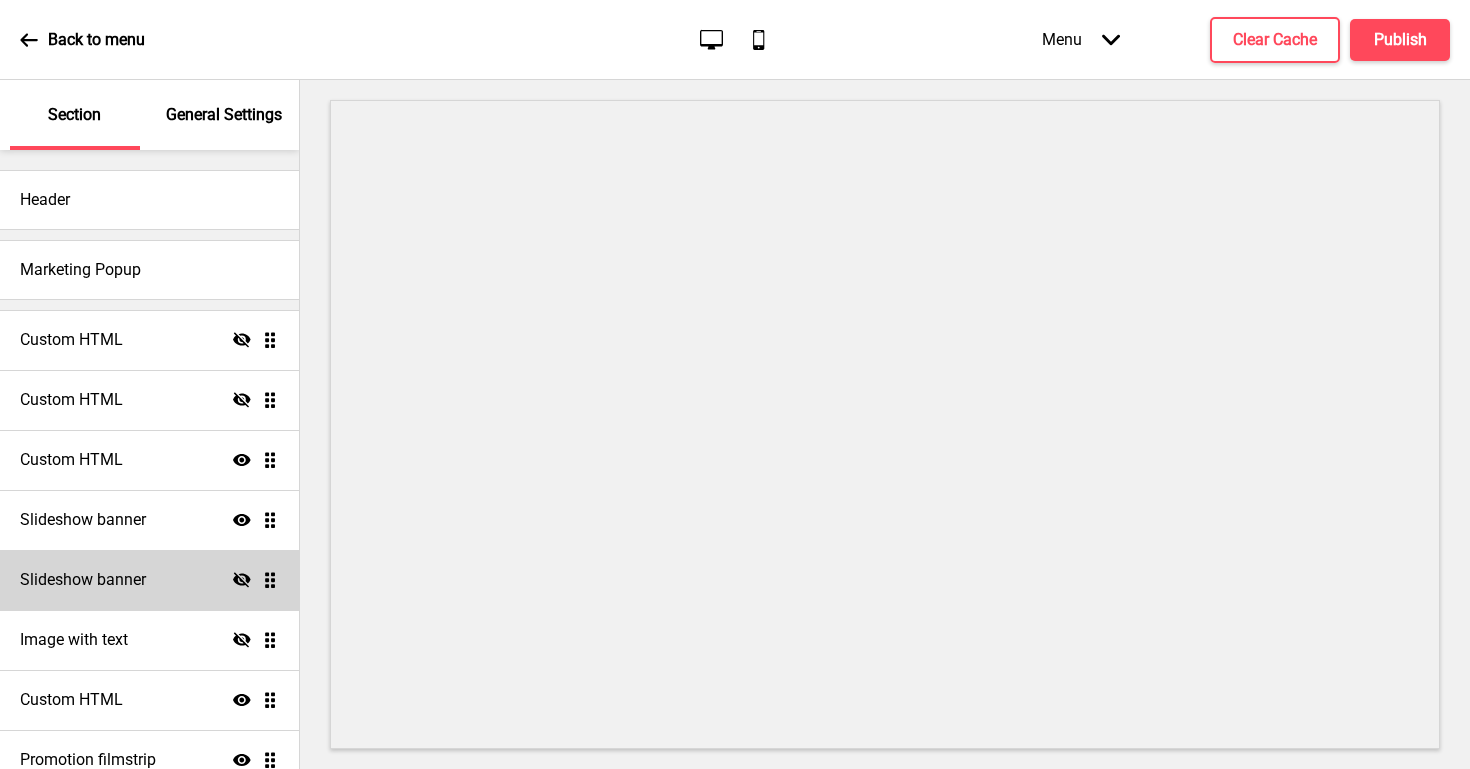 scroll, scrollTop: 0, scrollLeft: 0, axis: both 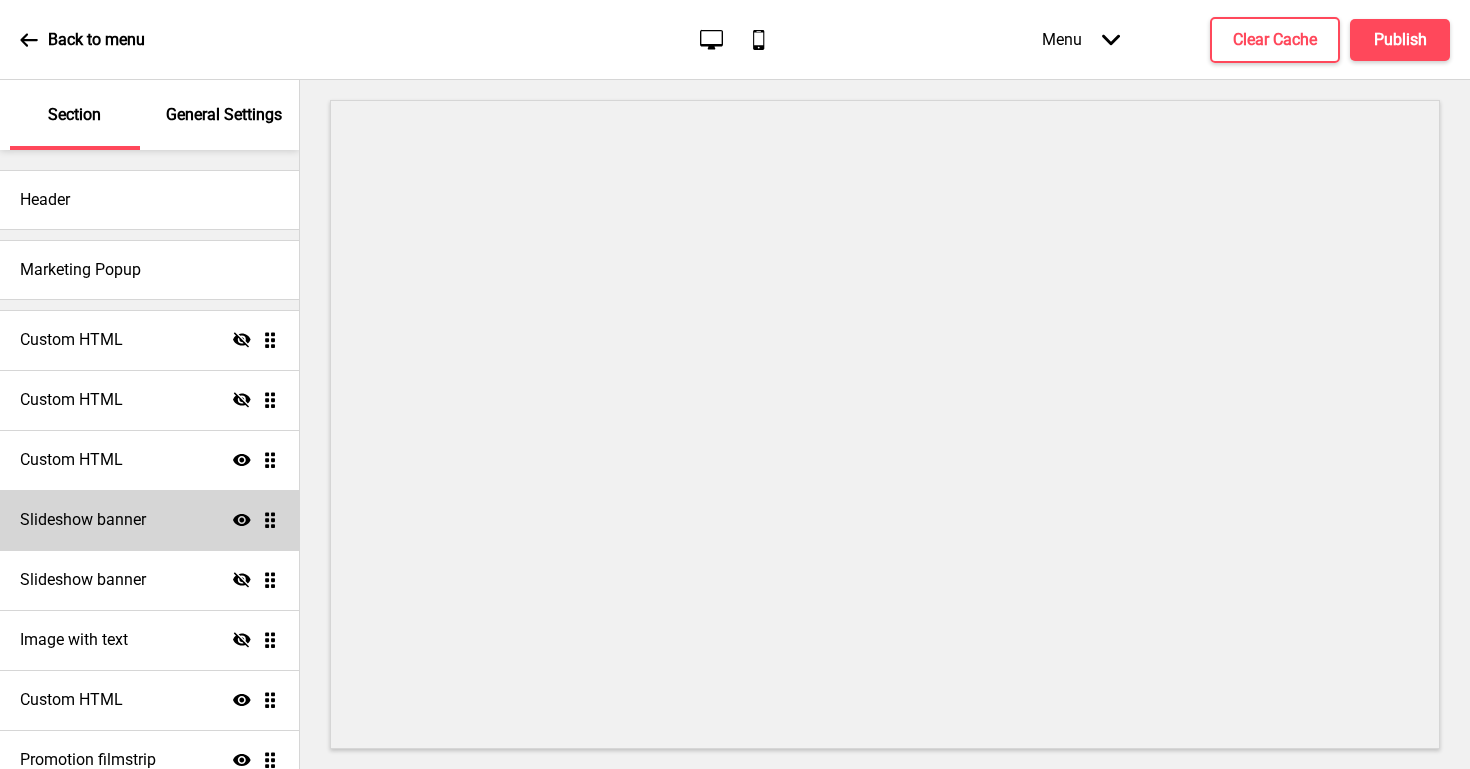 click on "Slideshow banner Show Drag" at bounding box center [149, 520] 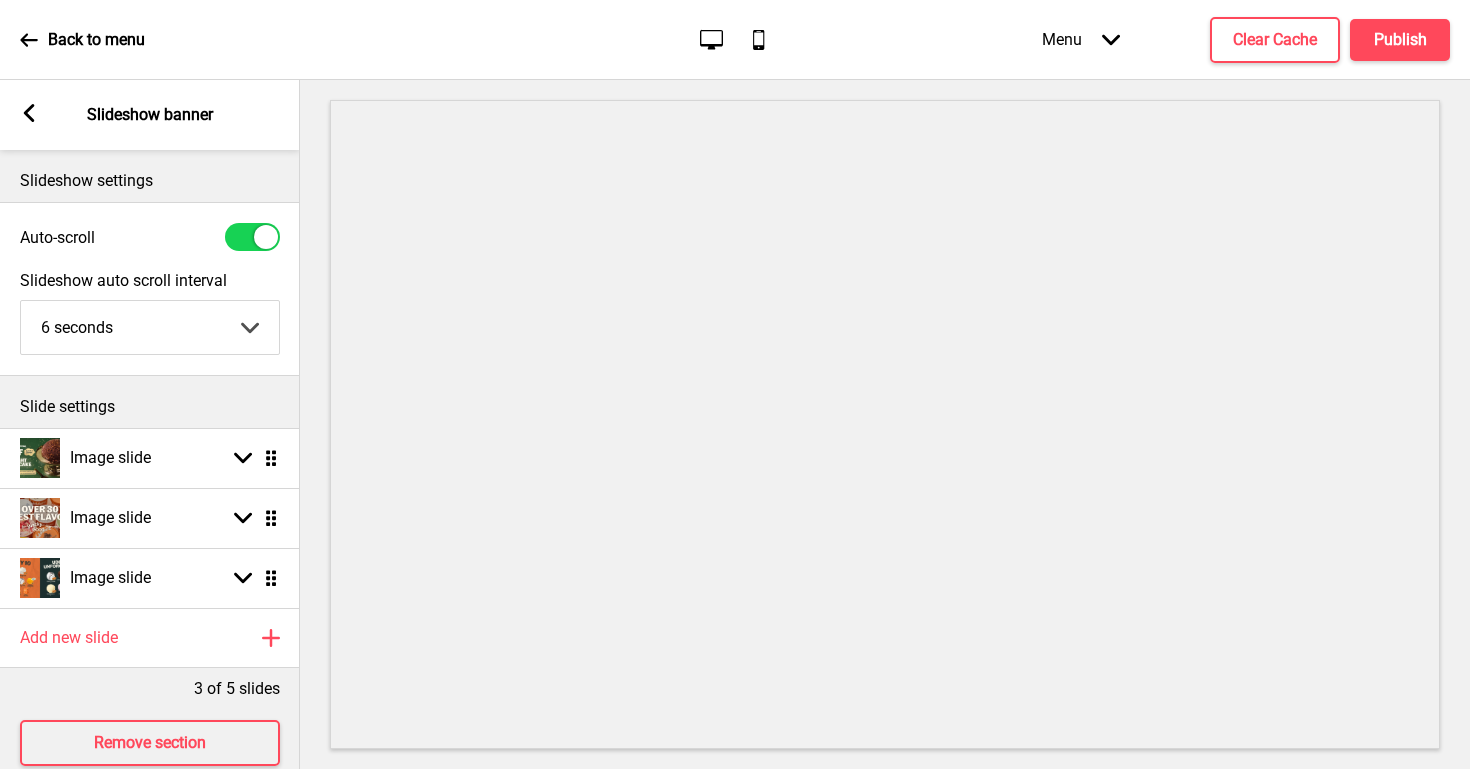 click on "Image slide Arrow down Drag Image slide Arrow down Drag Image slide Arrow down Drag" at bounding box center (150, 518) 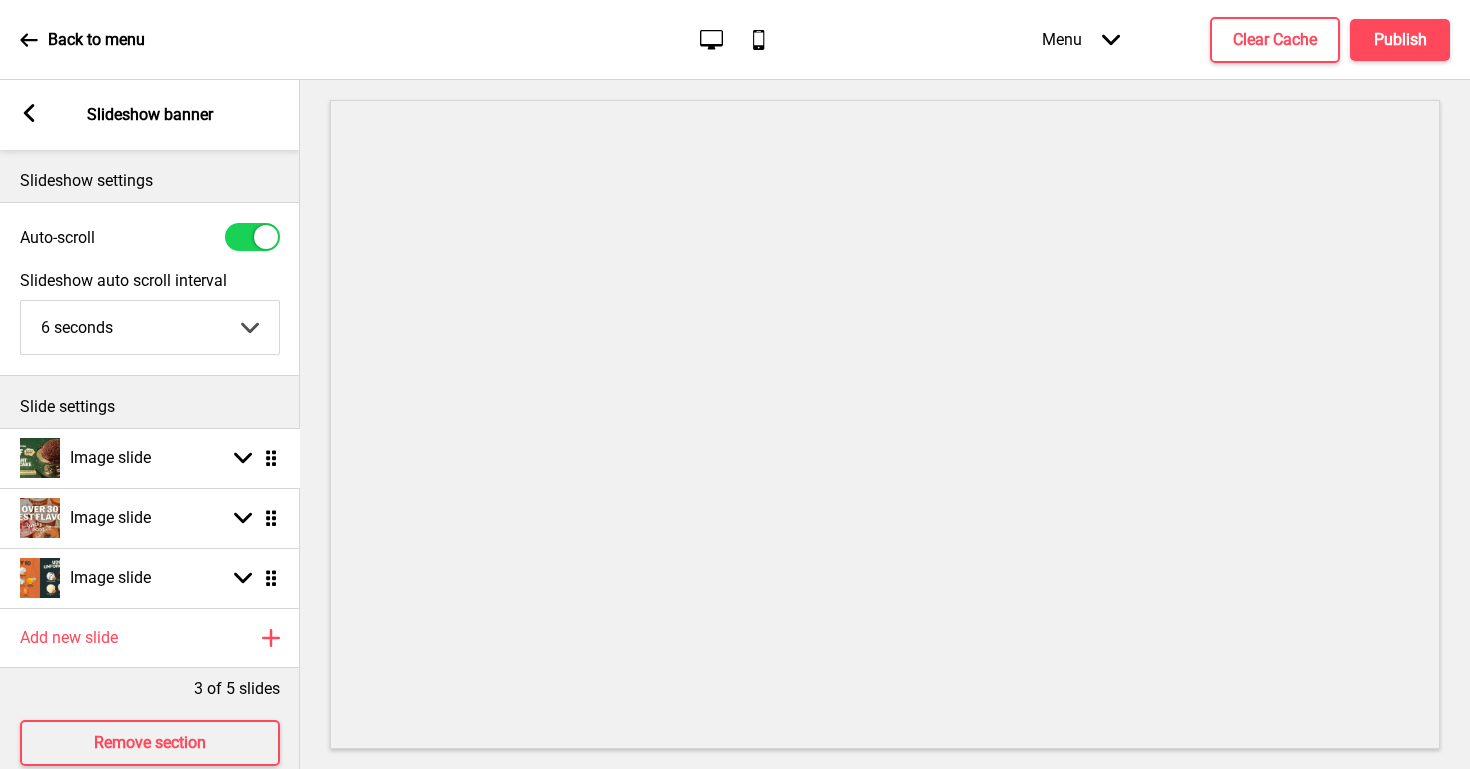 click on "Image slide Arrow down Drag Image slide Arrow down Drag Image slide Arrow down Drag" at bounding box center [150, 518] 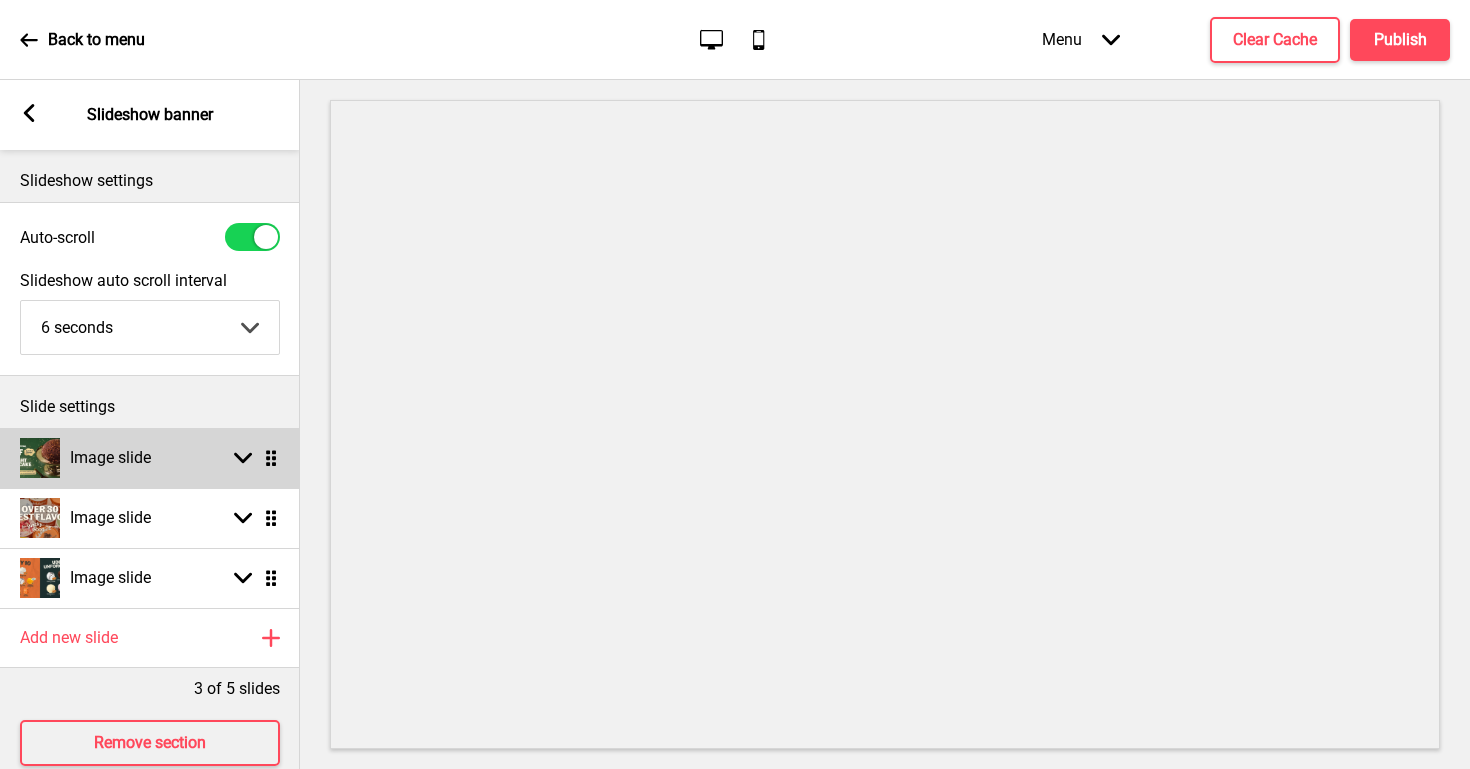 click 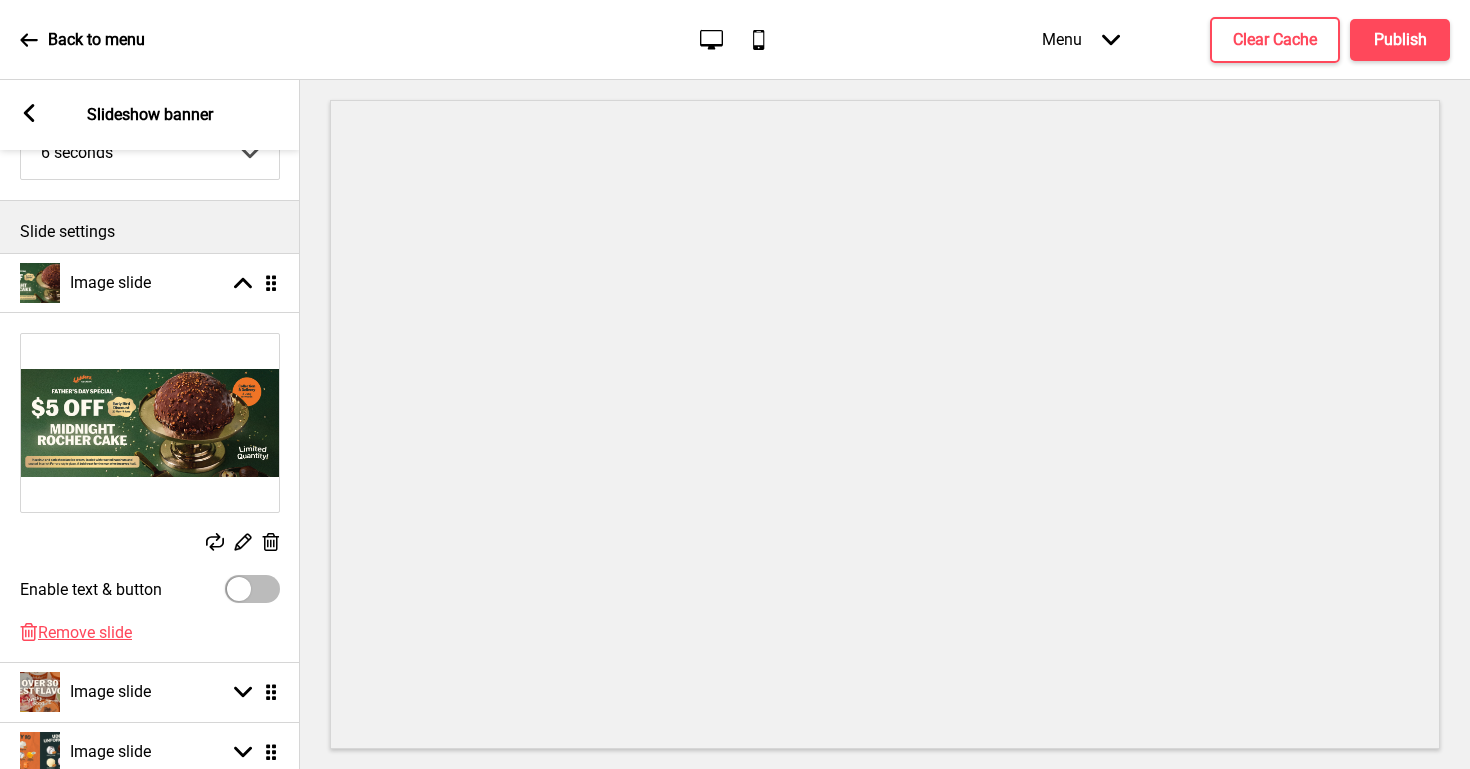 scroll, scrollTop: 181, scrollLeft: 0, axis: vertical 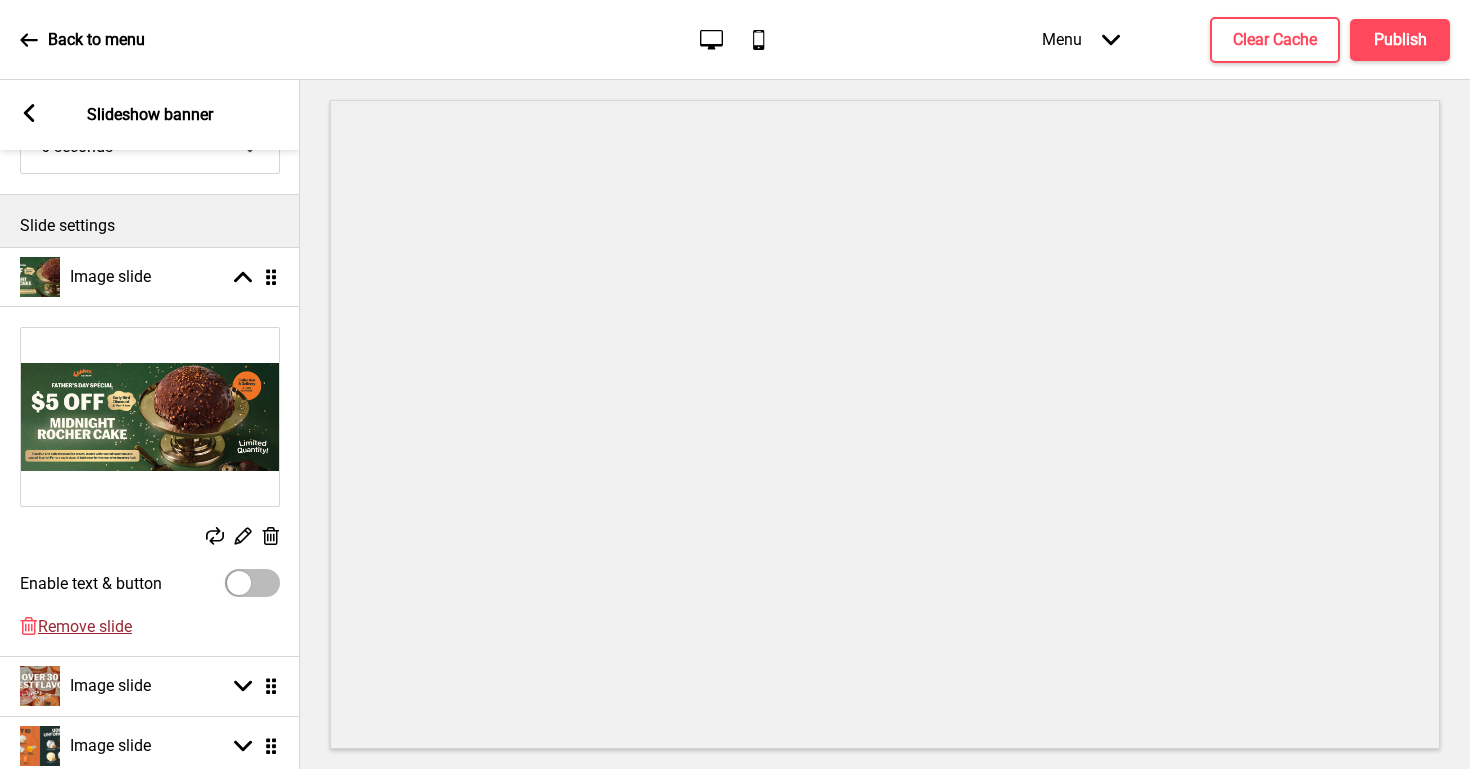 click on "Remove slide" at bounding box center (85, 626) 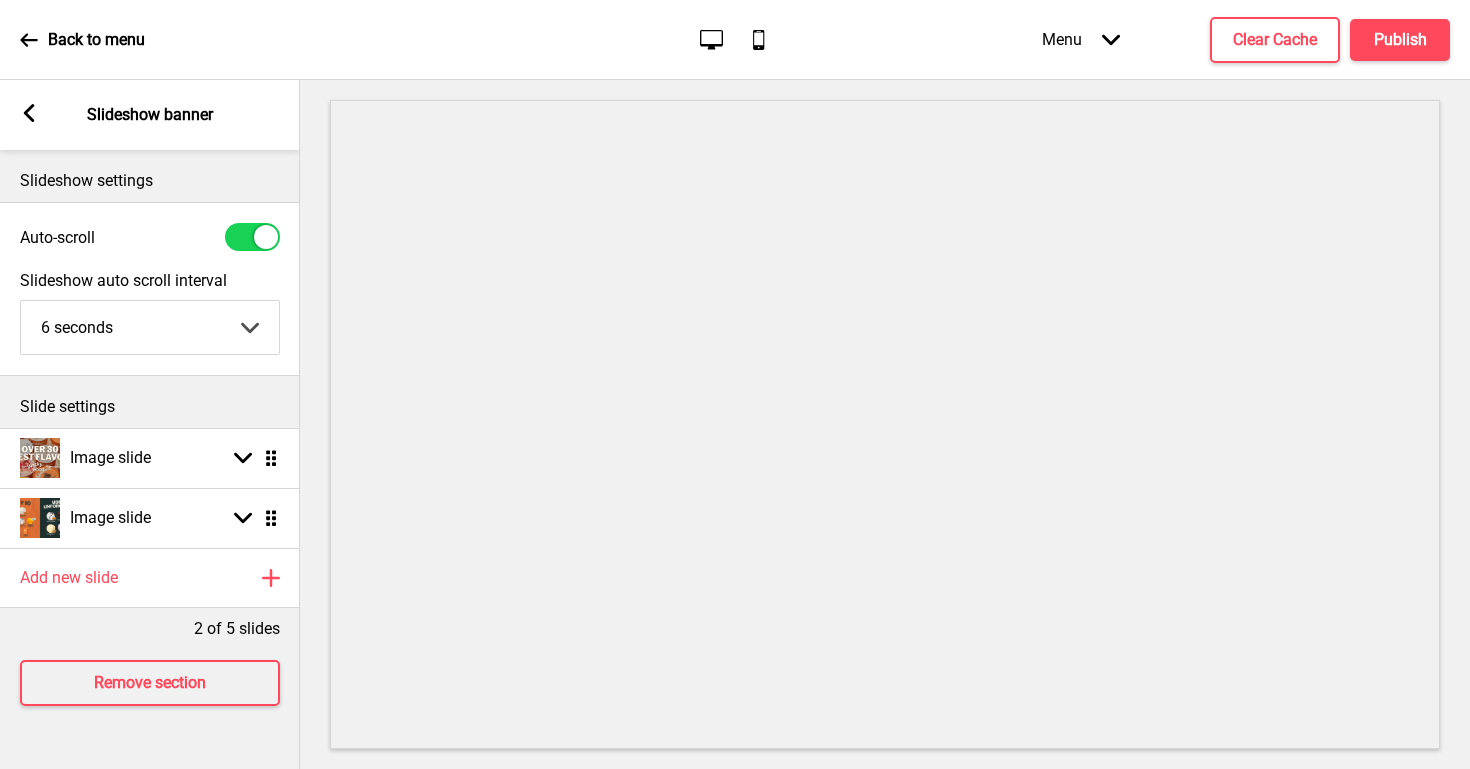 scroll, scrollTop: 0, scrollLeft: 0, axis: both 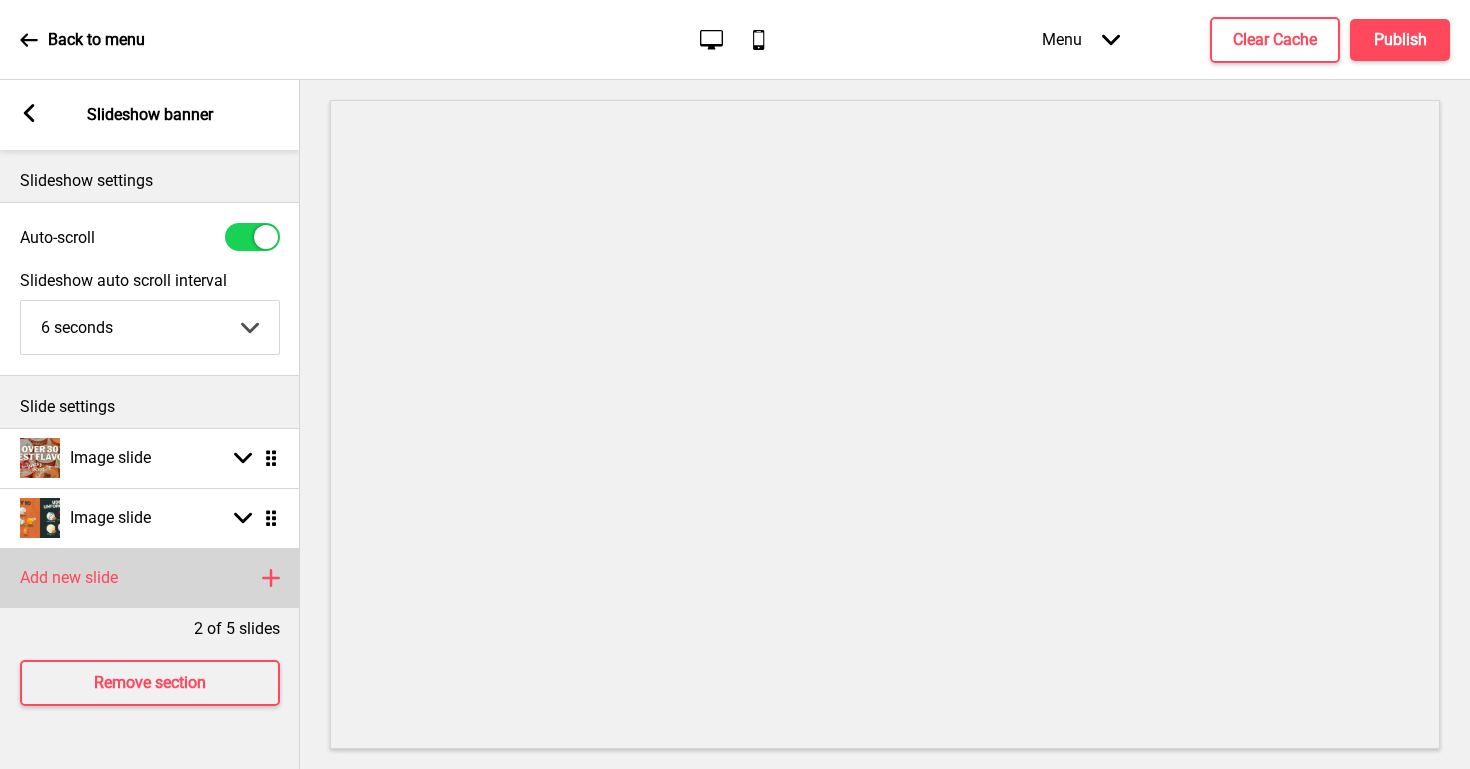 click 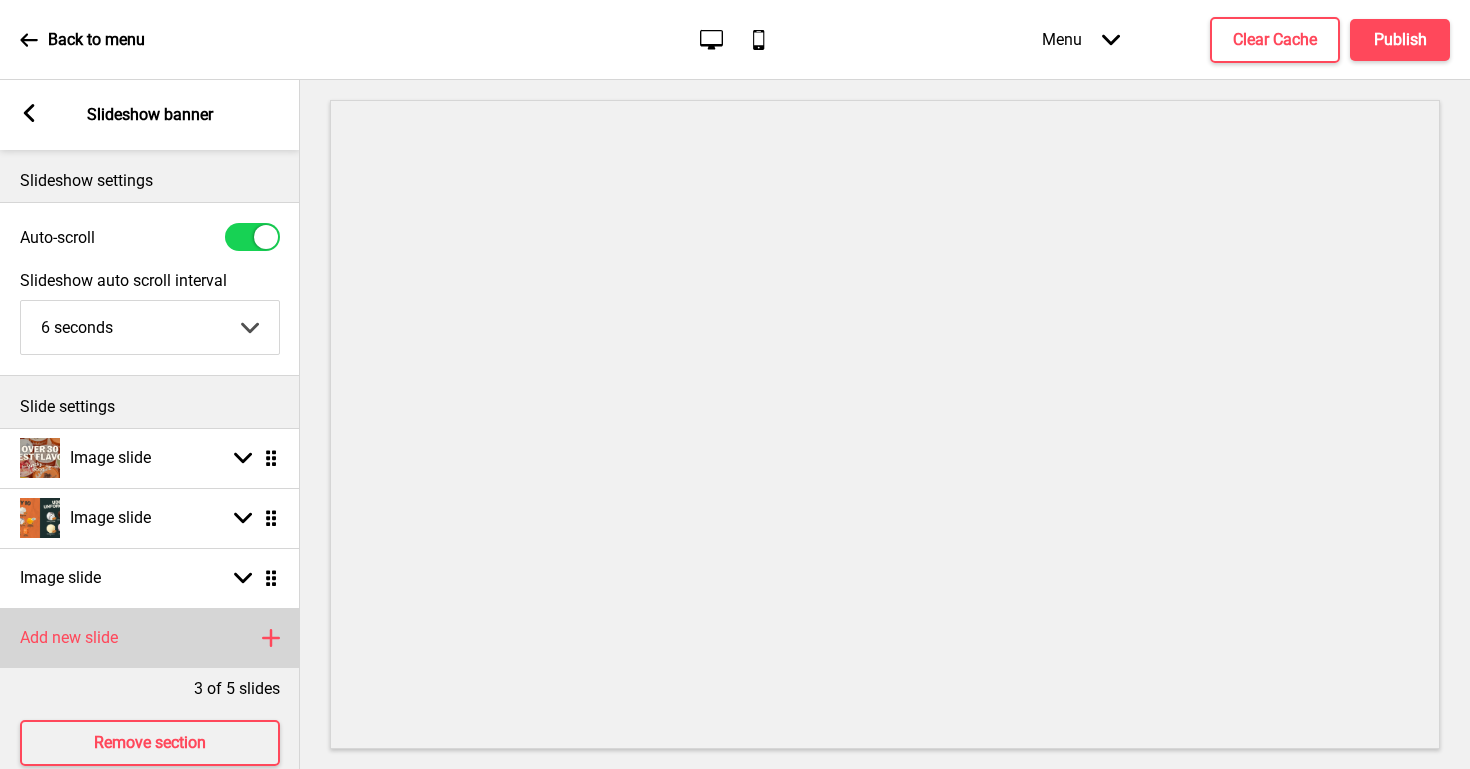 scroll, scrollTop: 37, scrollLeft: 0, axis: vertical 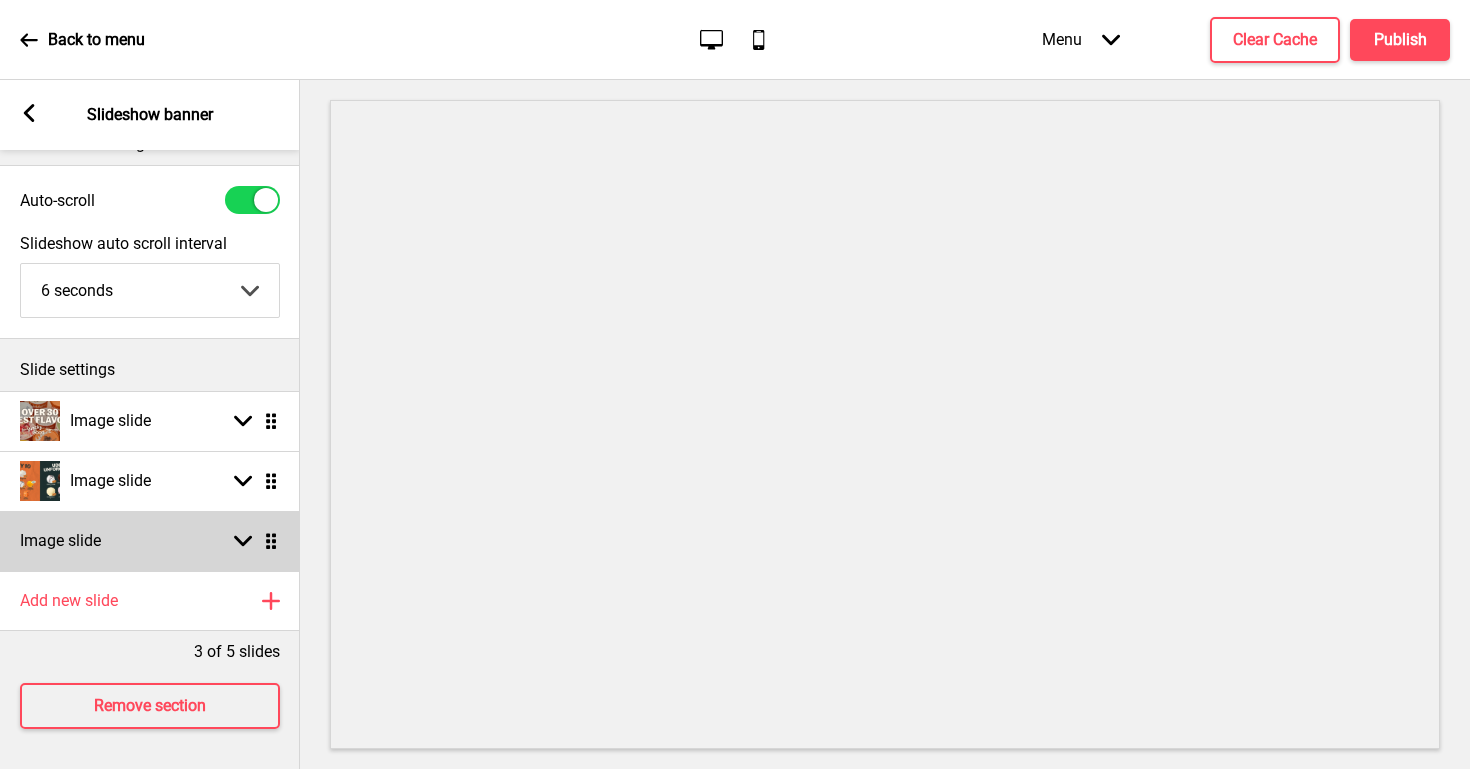 click on "Image slide Arrow down Drag" at bounding box center (150, 541) 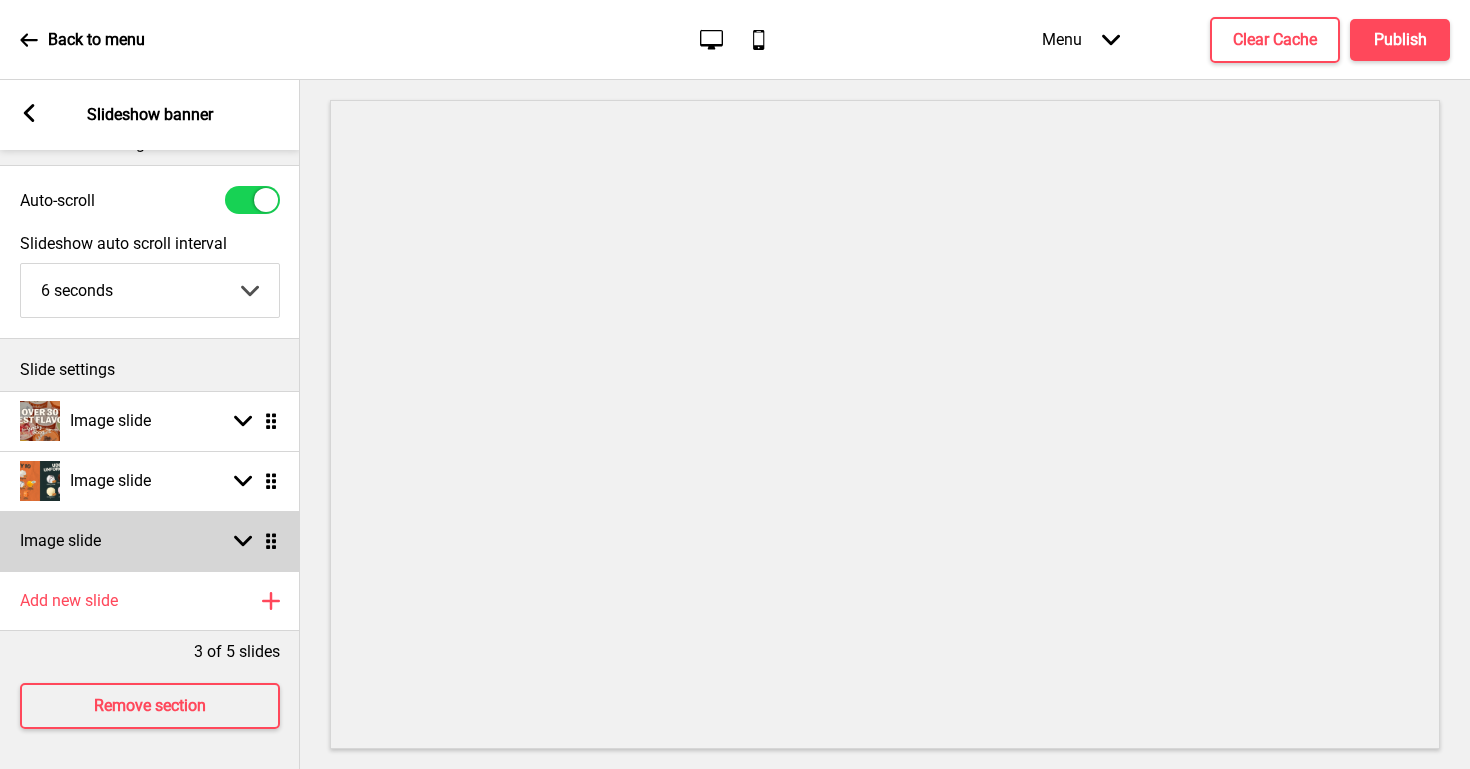 select on "right" 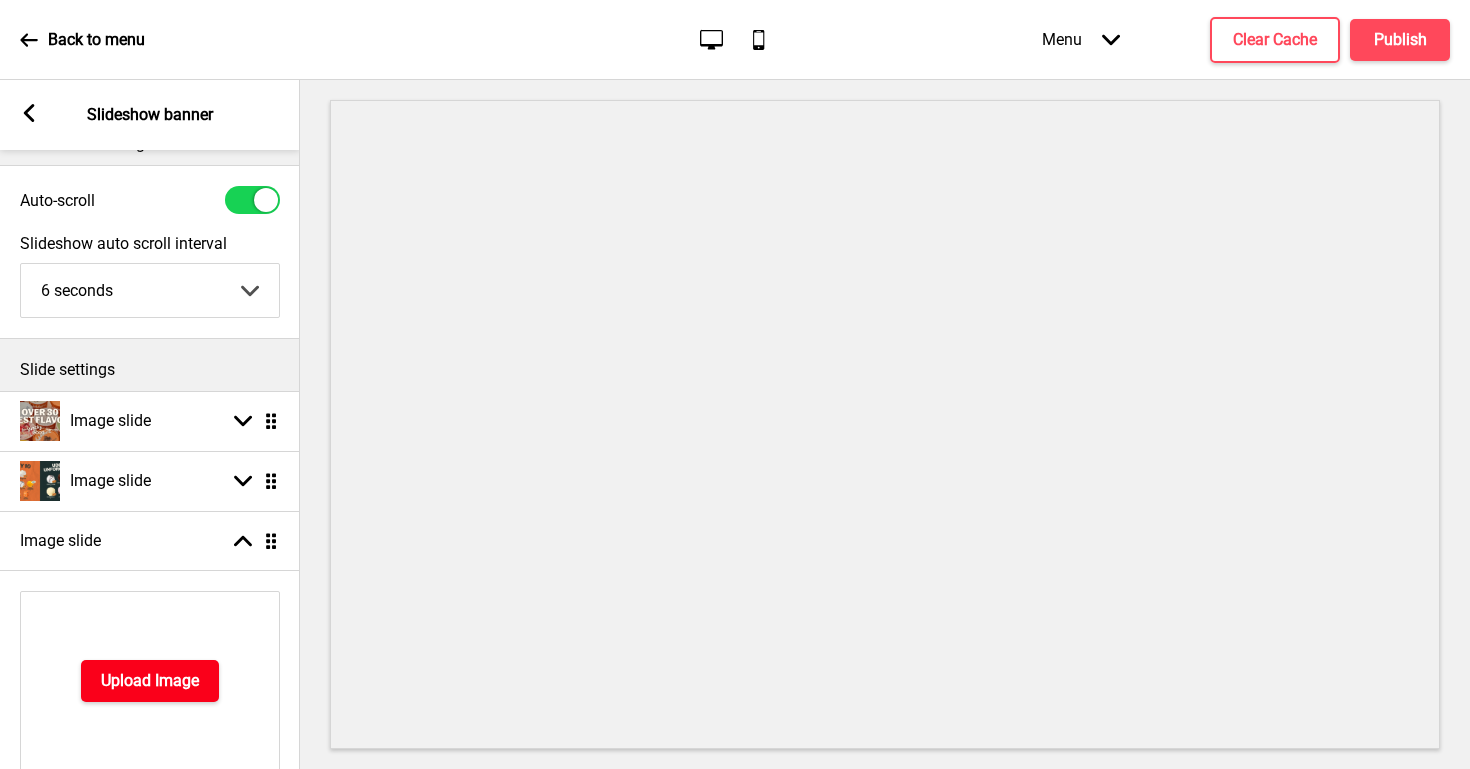 click on "Upload Image" at bounding box center (150, 681) 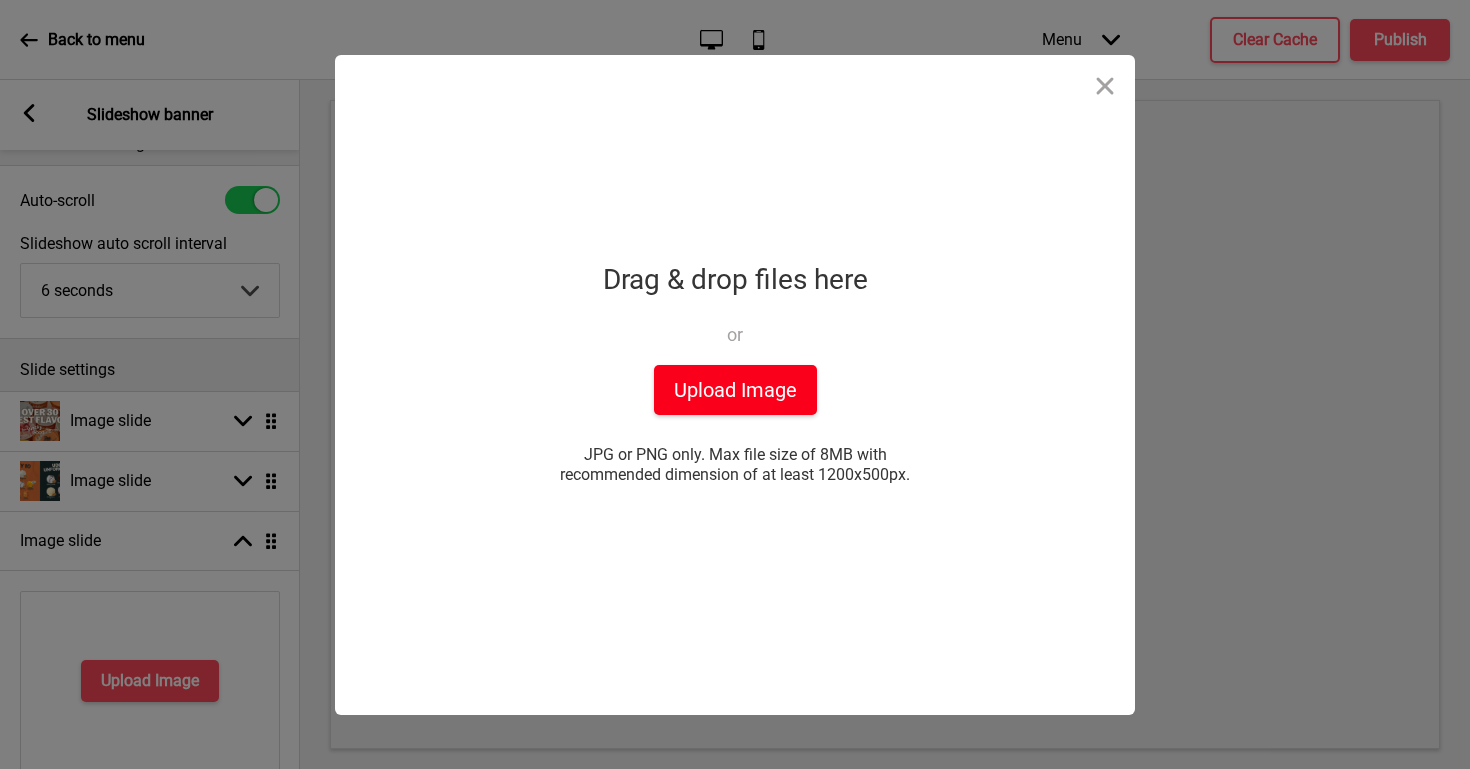 click on "Upload Image" at bounding box center [735, 390] 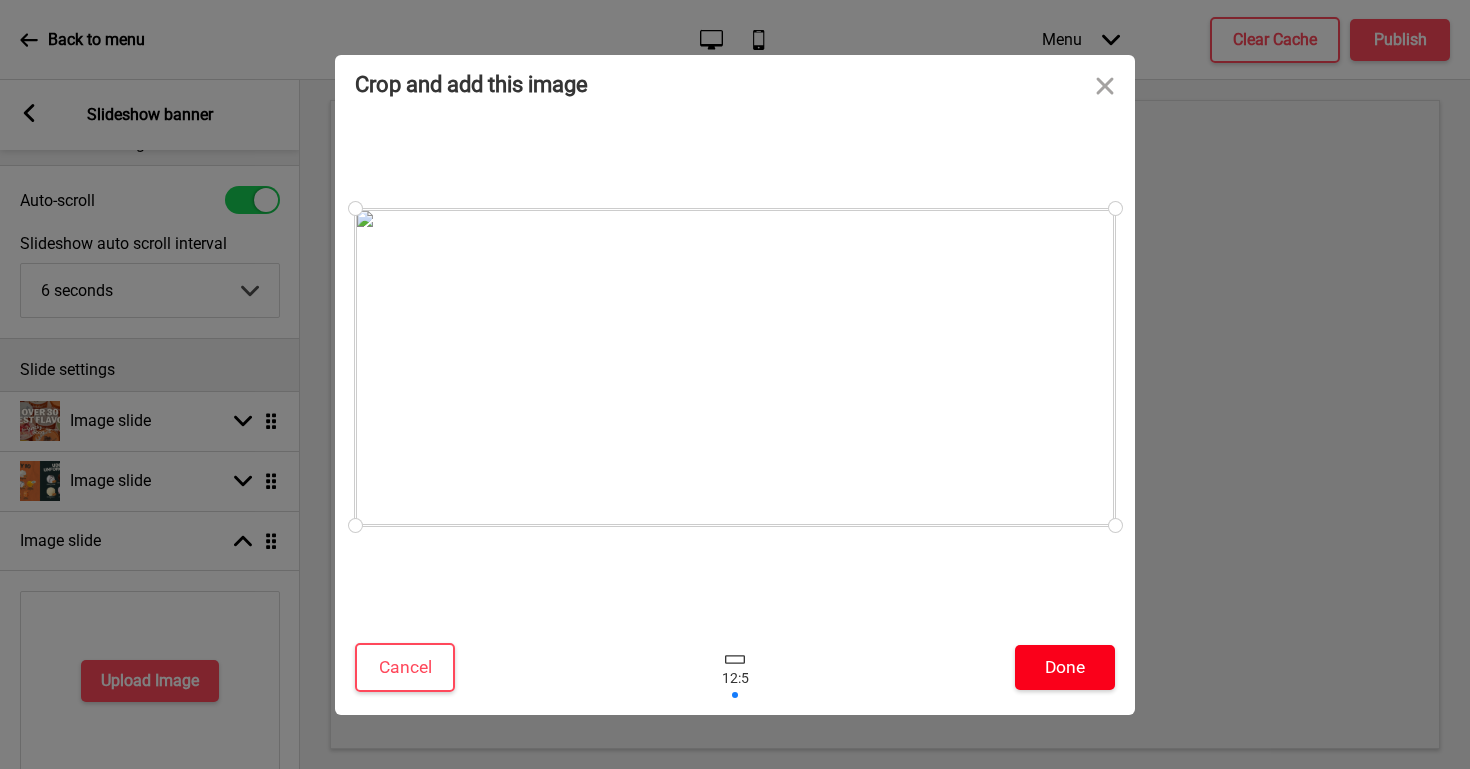 click on "Done" at bounding box center [1065, 667] 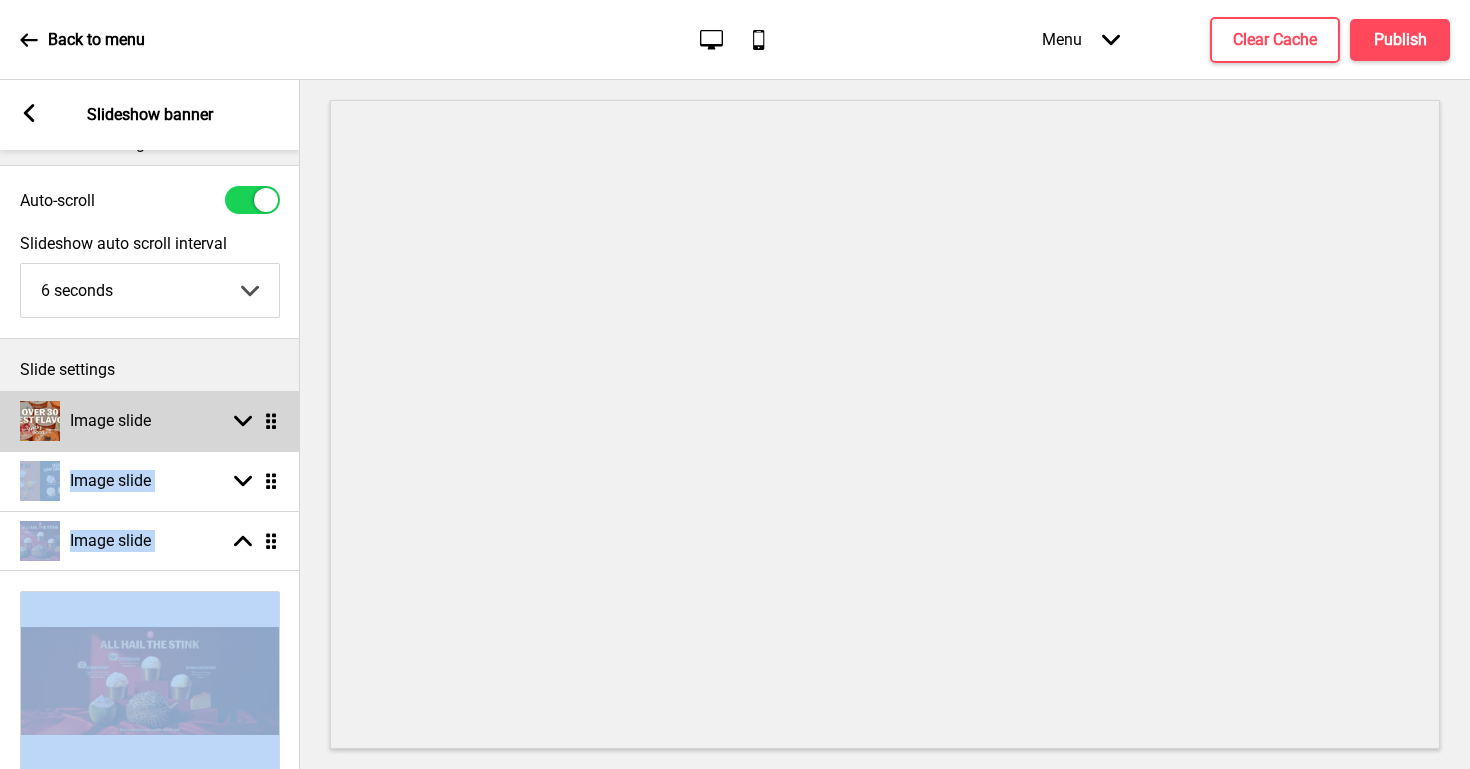 drag, startPoint x: 196, startPoint y: 540, endPoint x: 196, endPoint y: 402, distance: 138 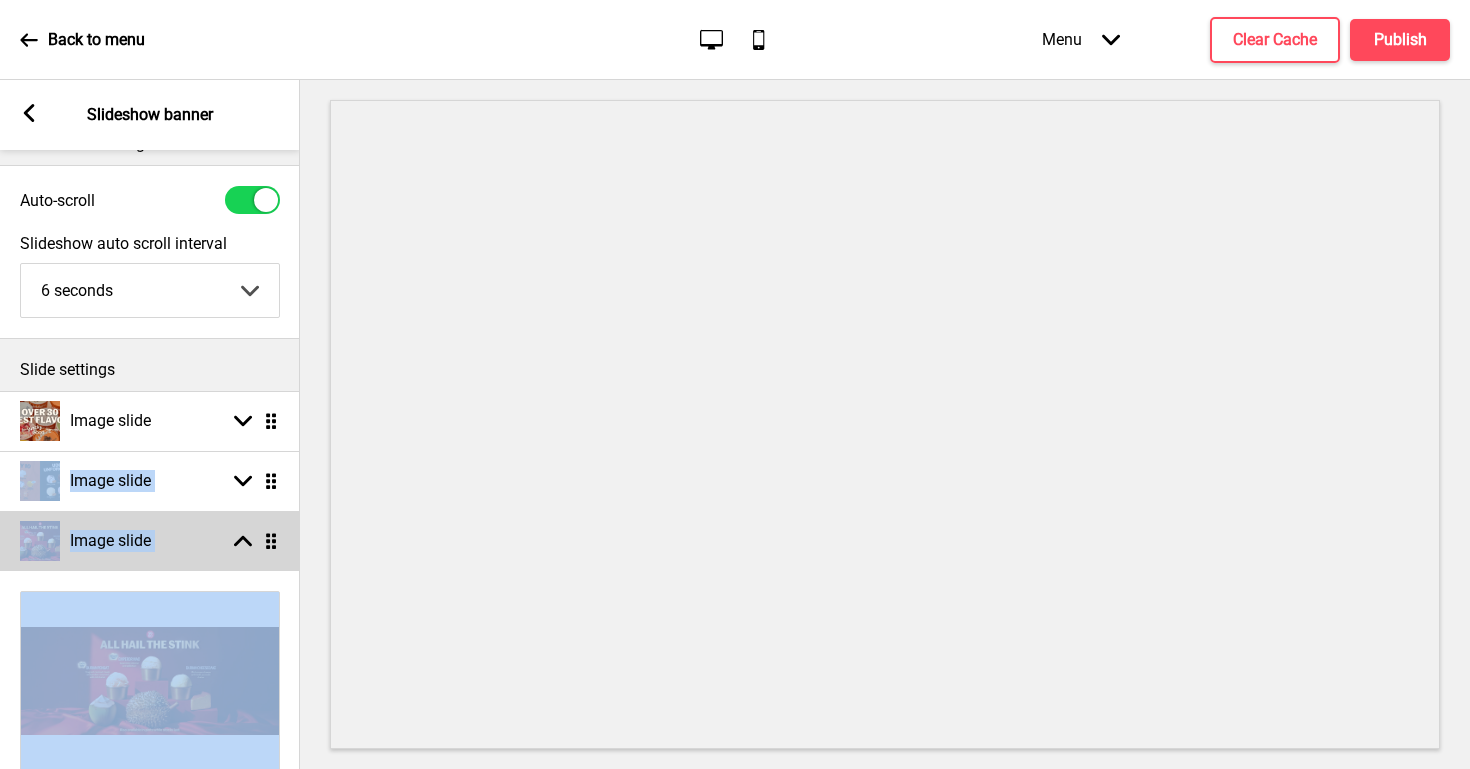 click 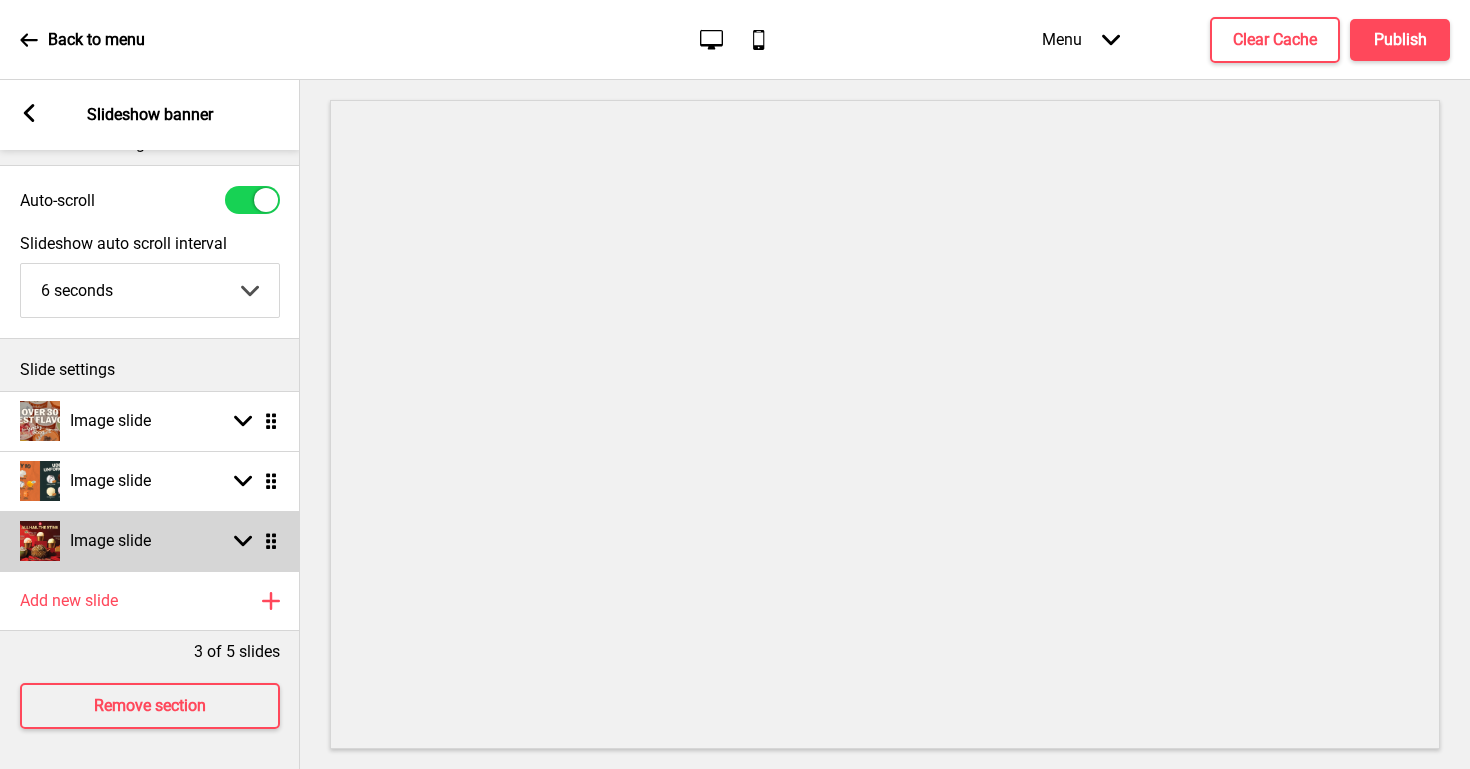 click 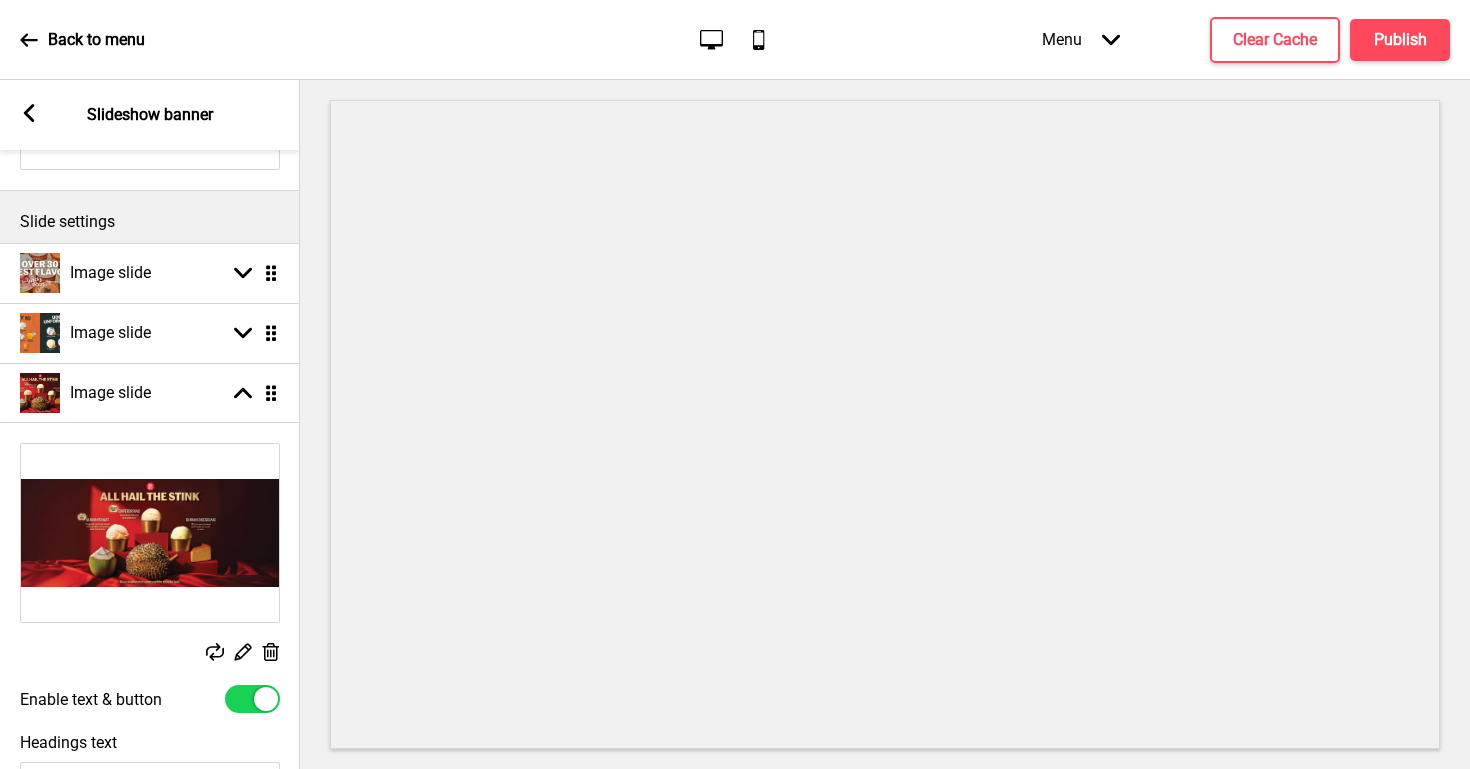 scroll, scrollTop: 243, scrollLeft: 0, axis: vertical 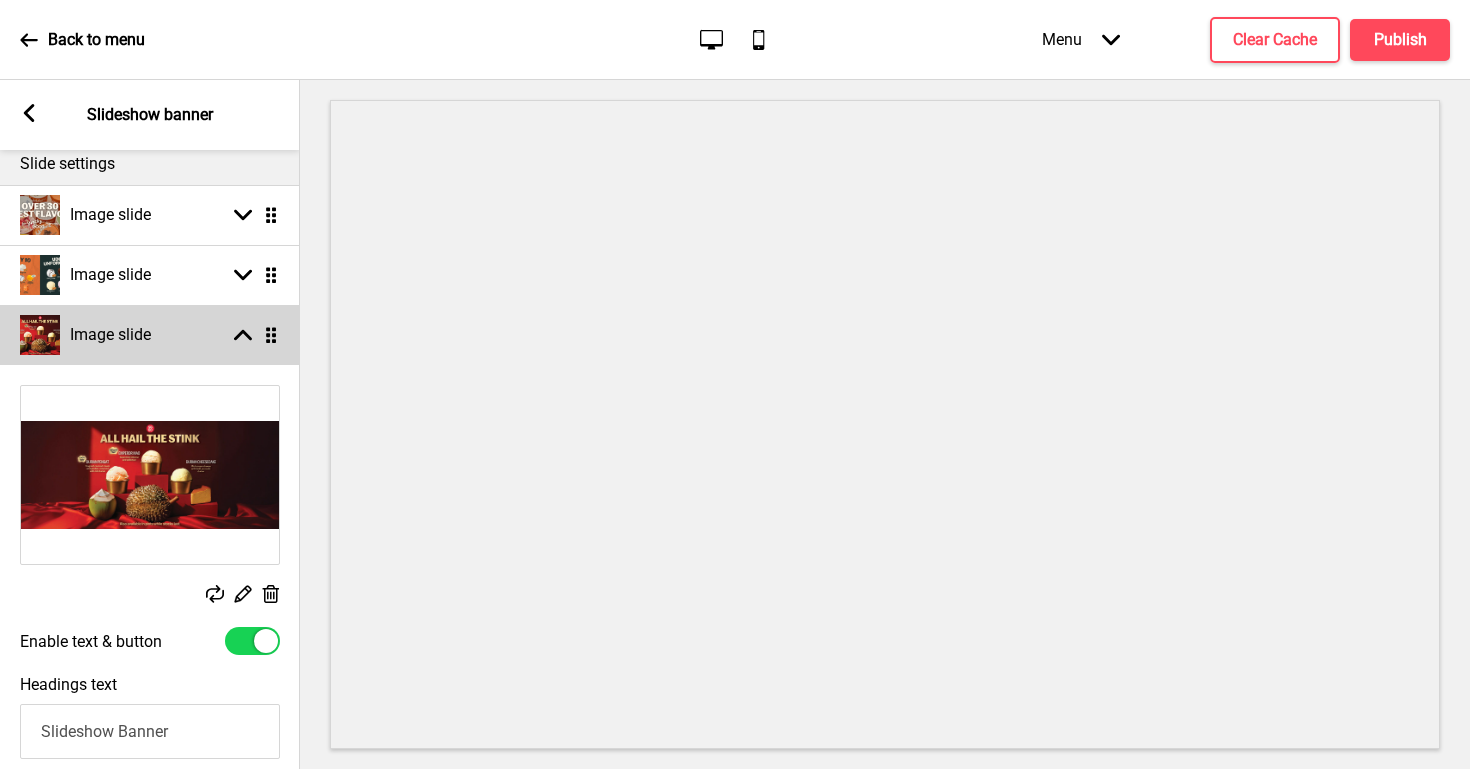 click 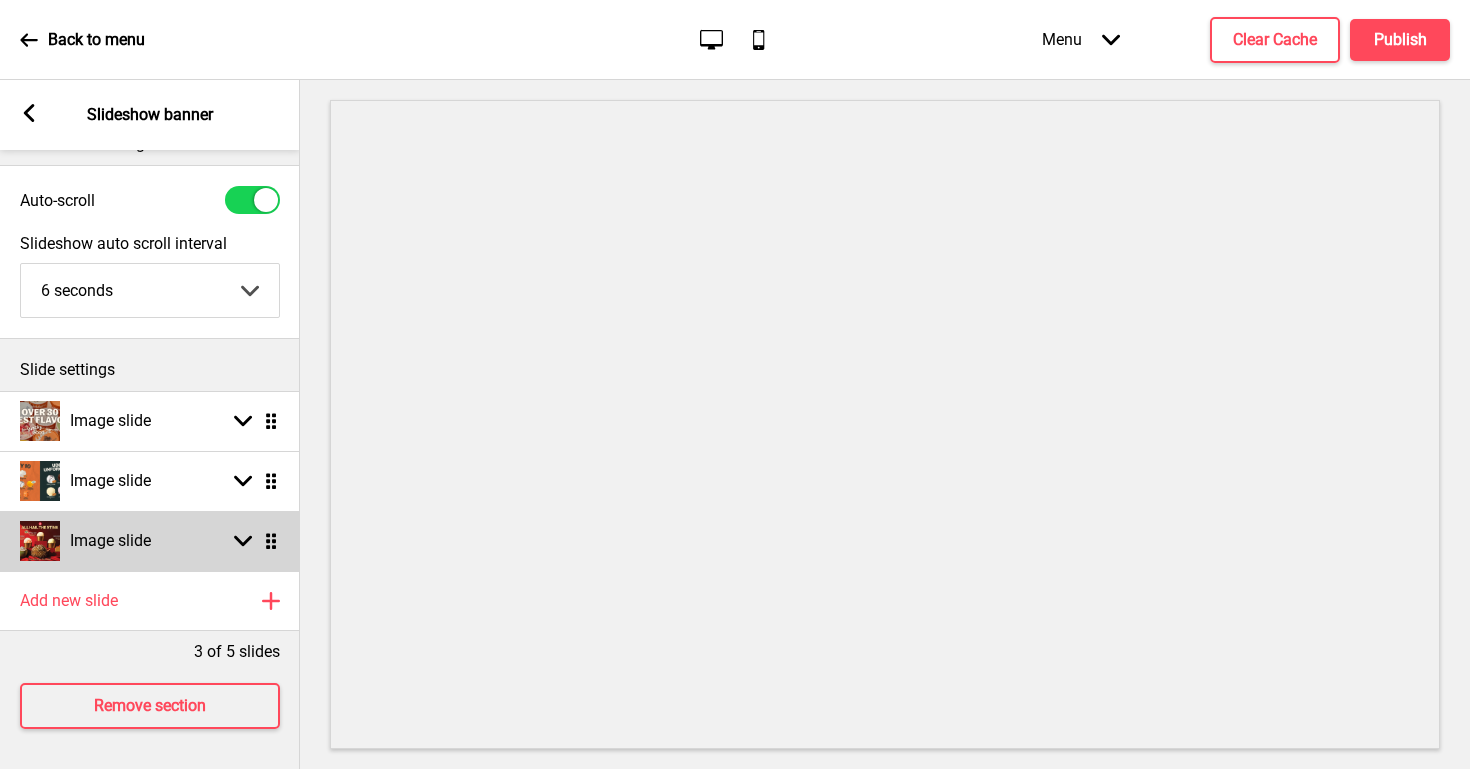 scroll, scrollTop: 37, scrollLeft: 0, axis: vertical 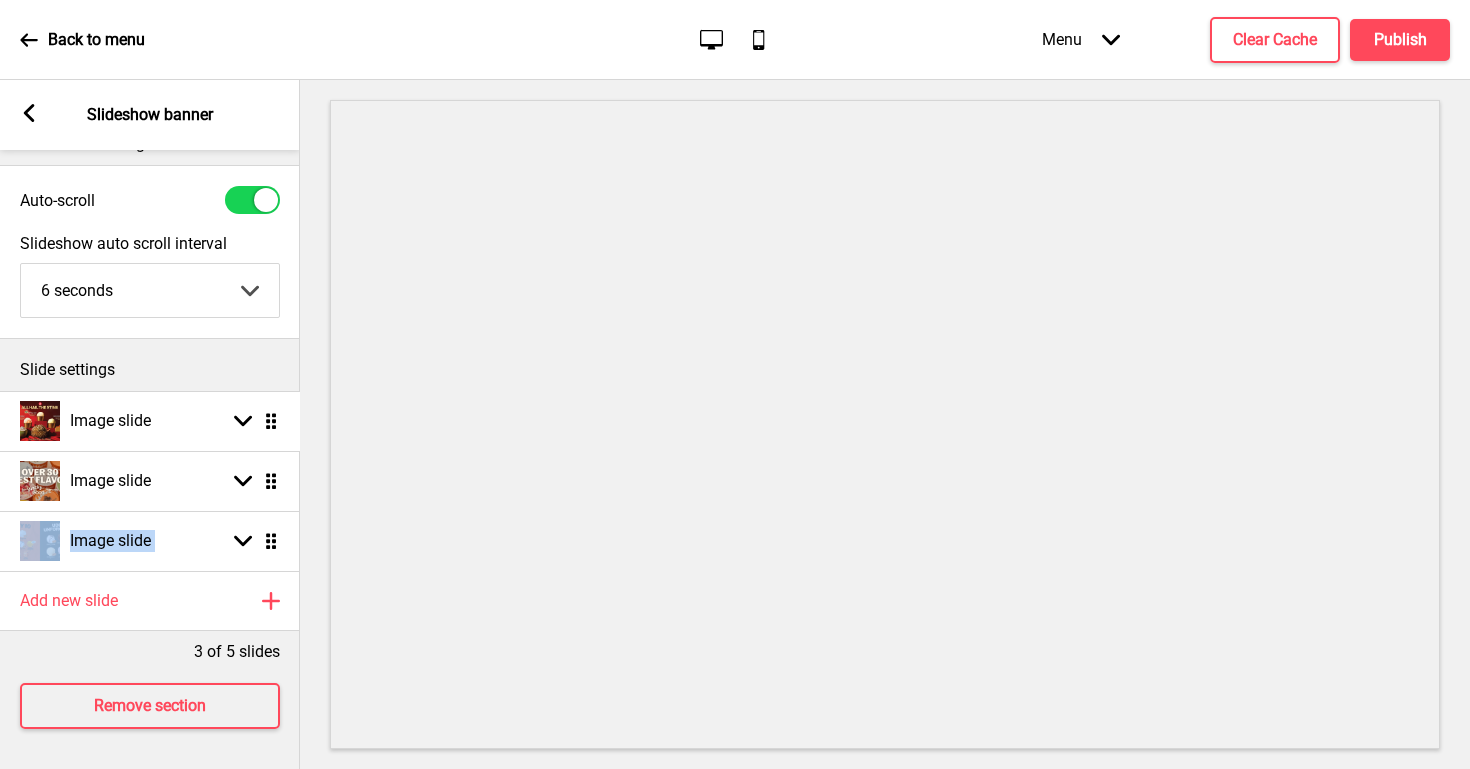 drag, startPoint x: 271, startPoint y: 539, endPoint x: 270, endPoint y: 419, distance: 120.004166 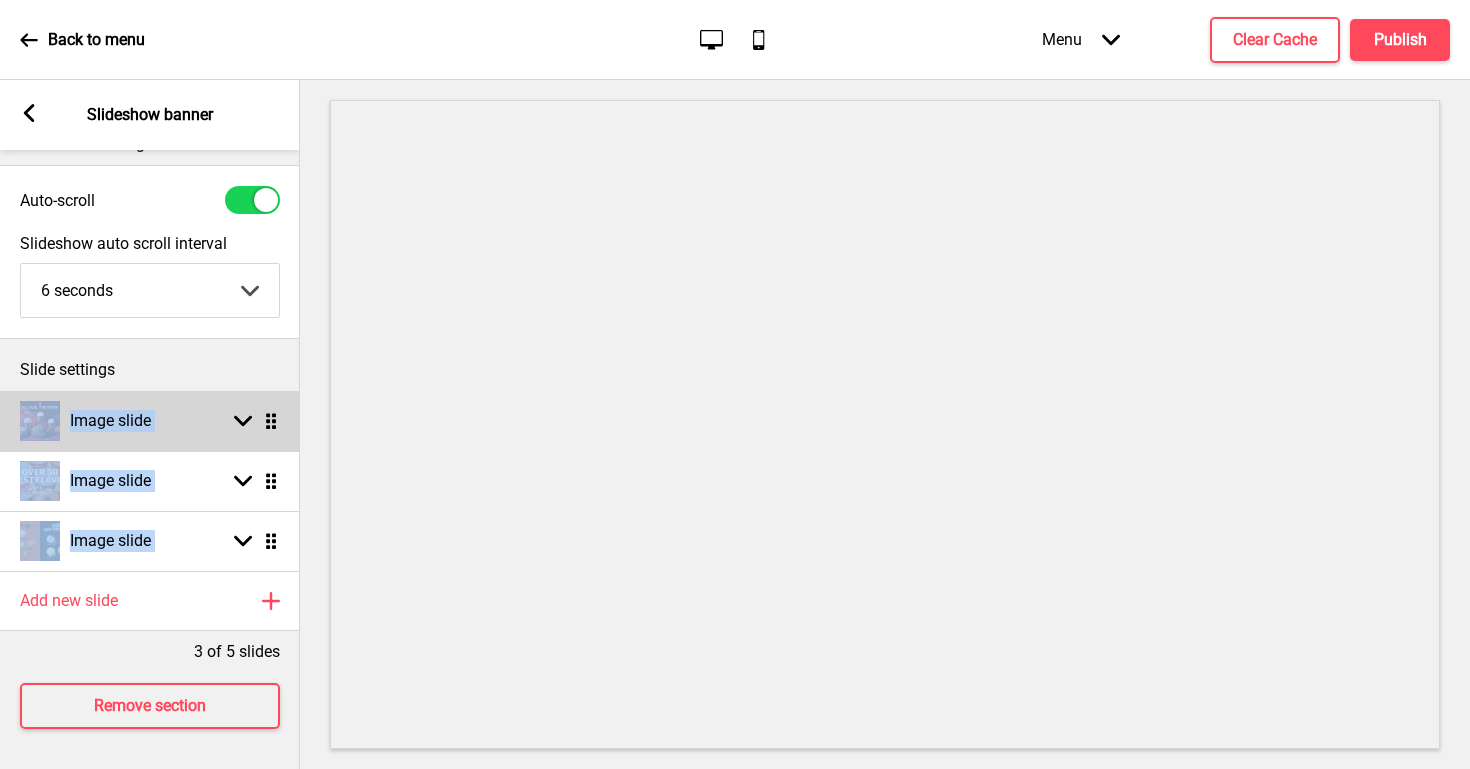 click on "Image slide Arrow down Drag" at bounding box center (150, 421) 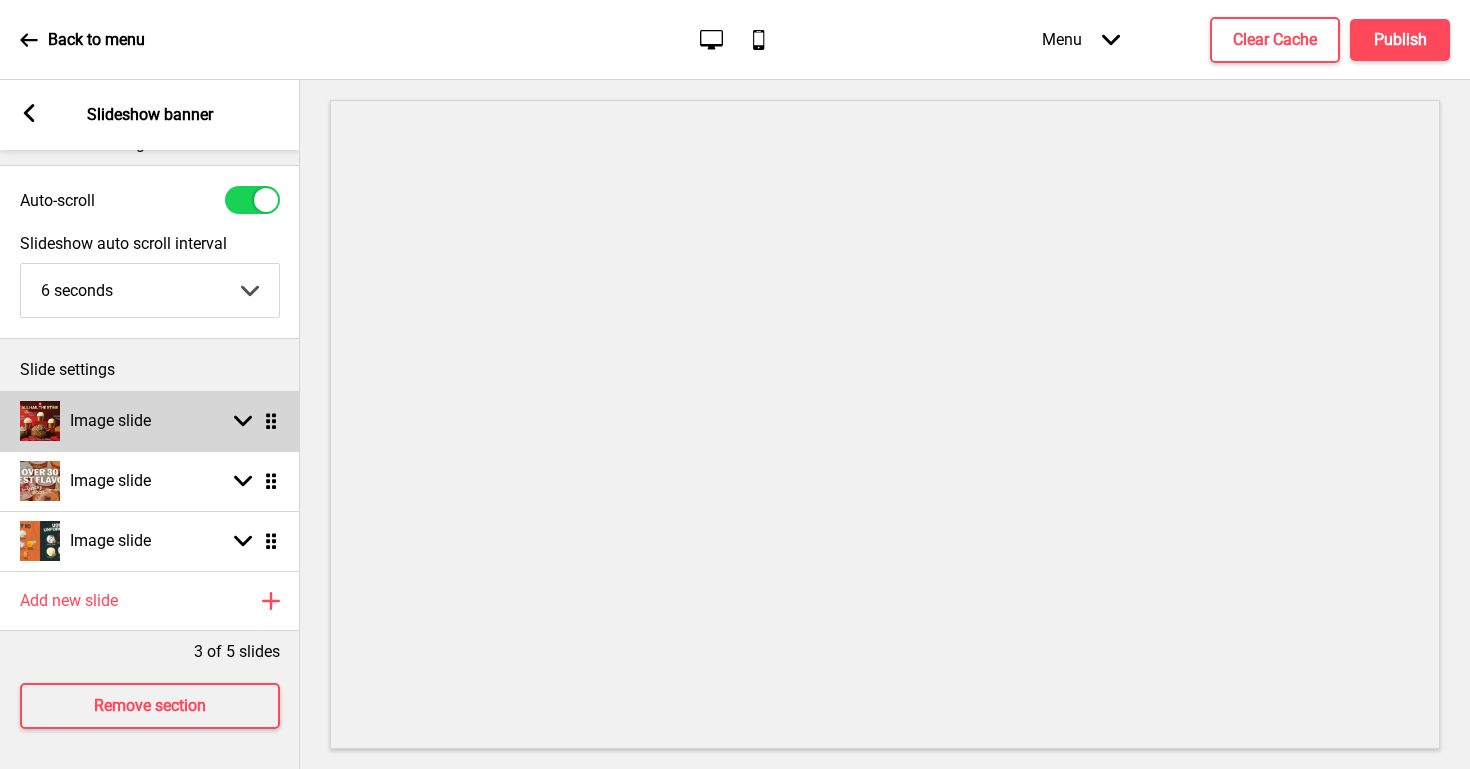 select on "right" 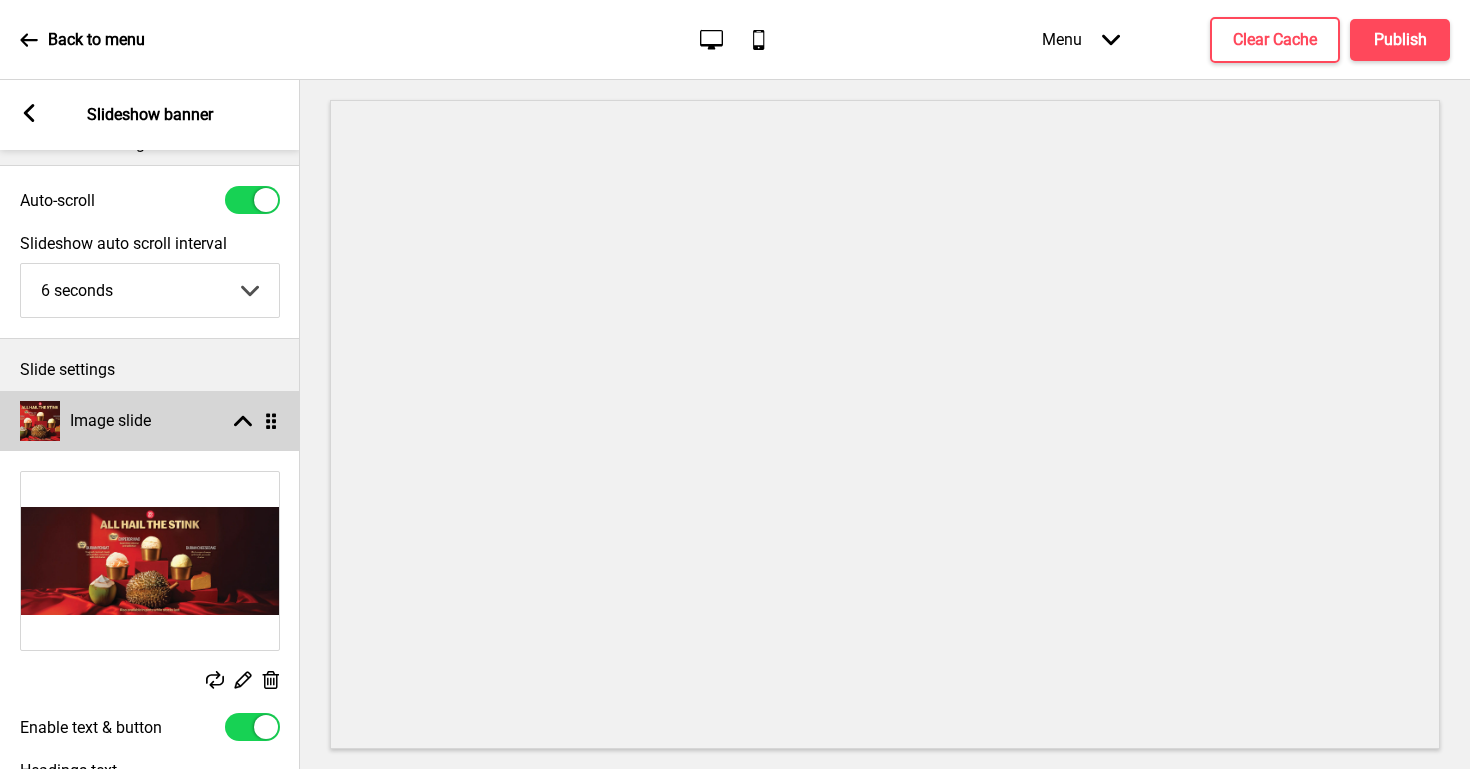 scroll, scrollTop: 243, scrollLeft: 0, axis: vertical 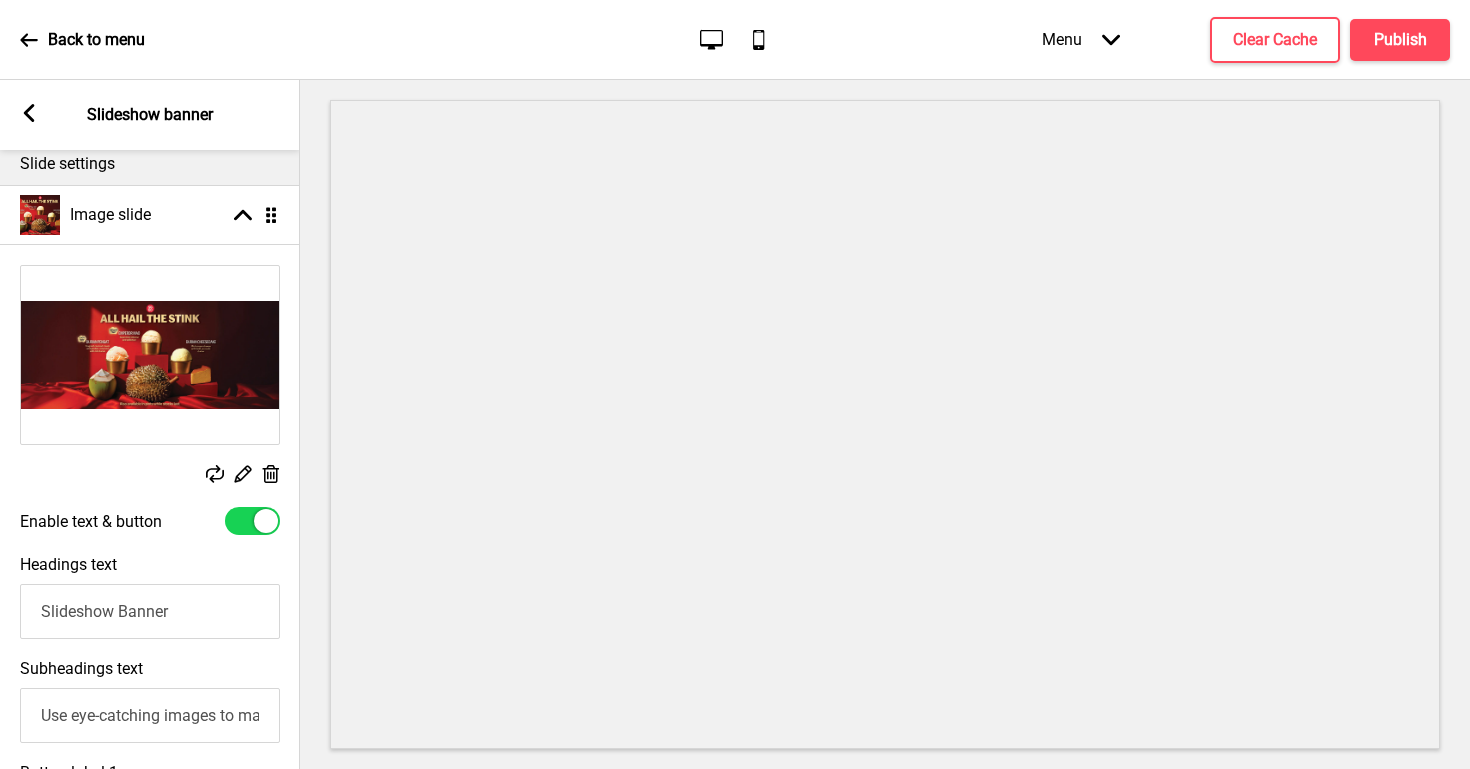 click at bounding box center (252, 521) 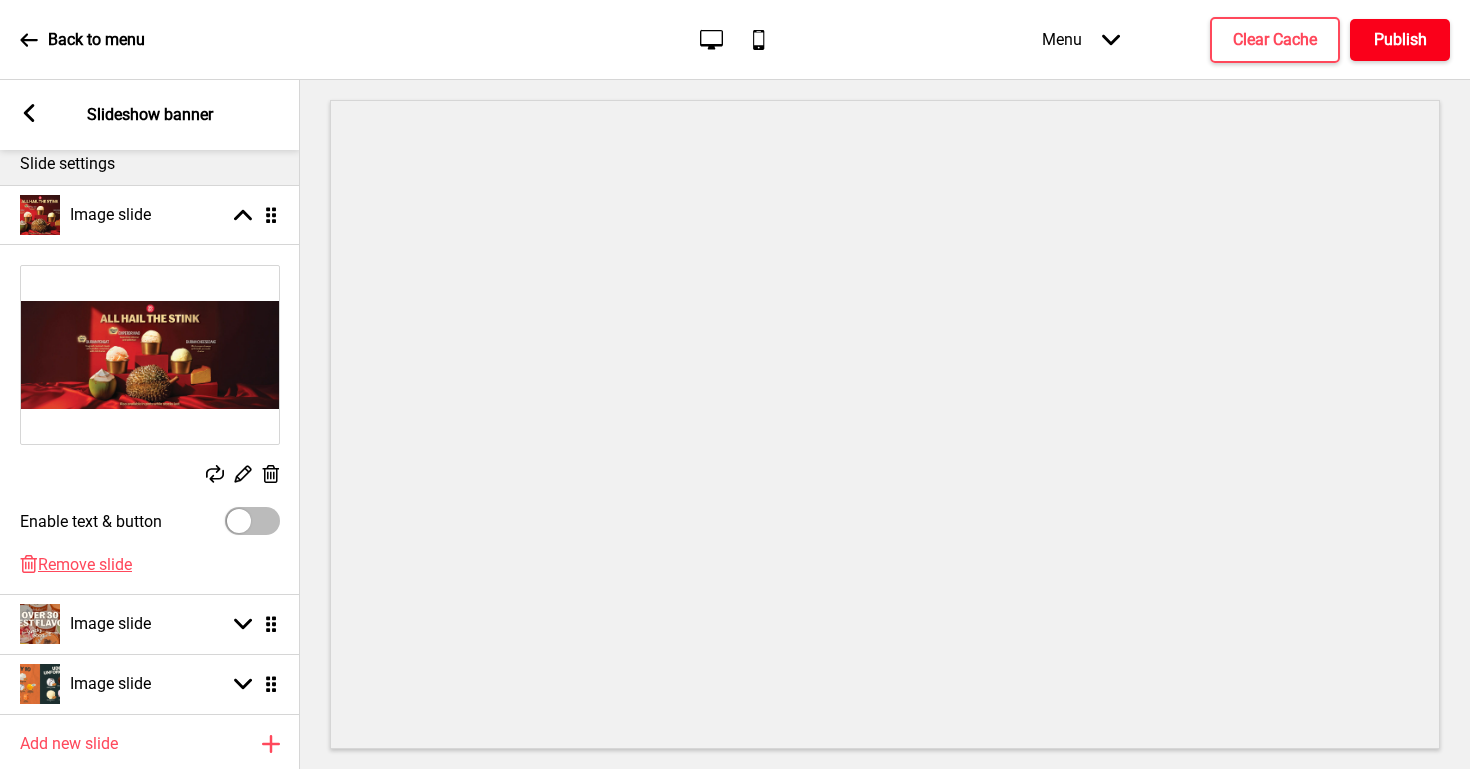 click on "Publish" at bounding box center [1400, 40] 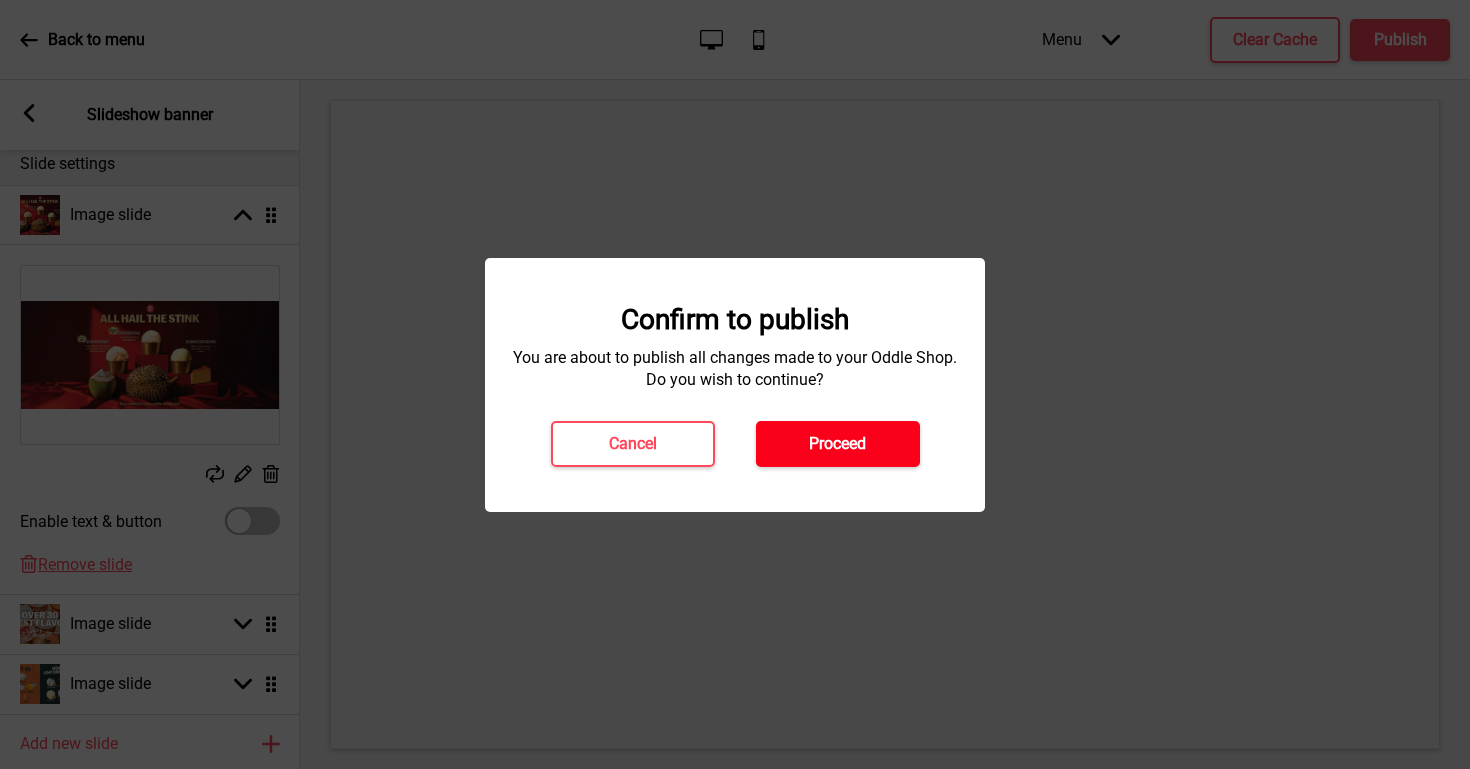 click on "Proceed" at bounding box center [837, 444] 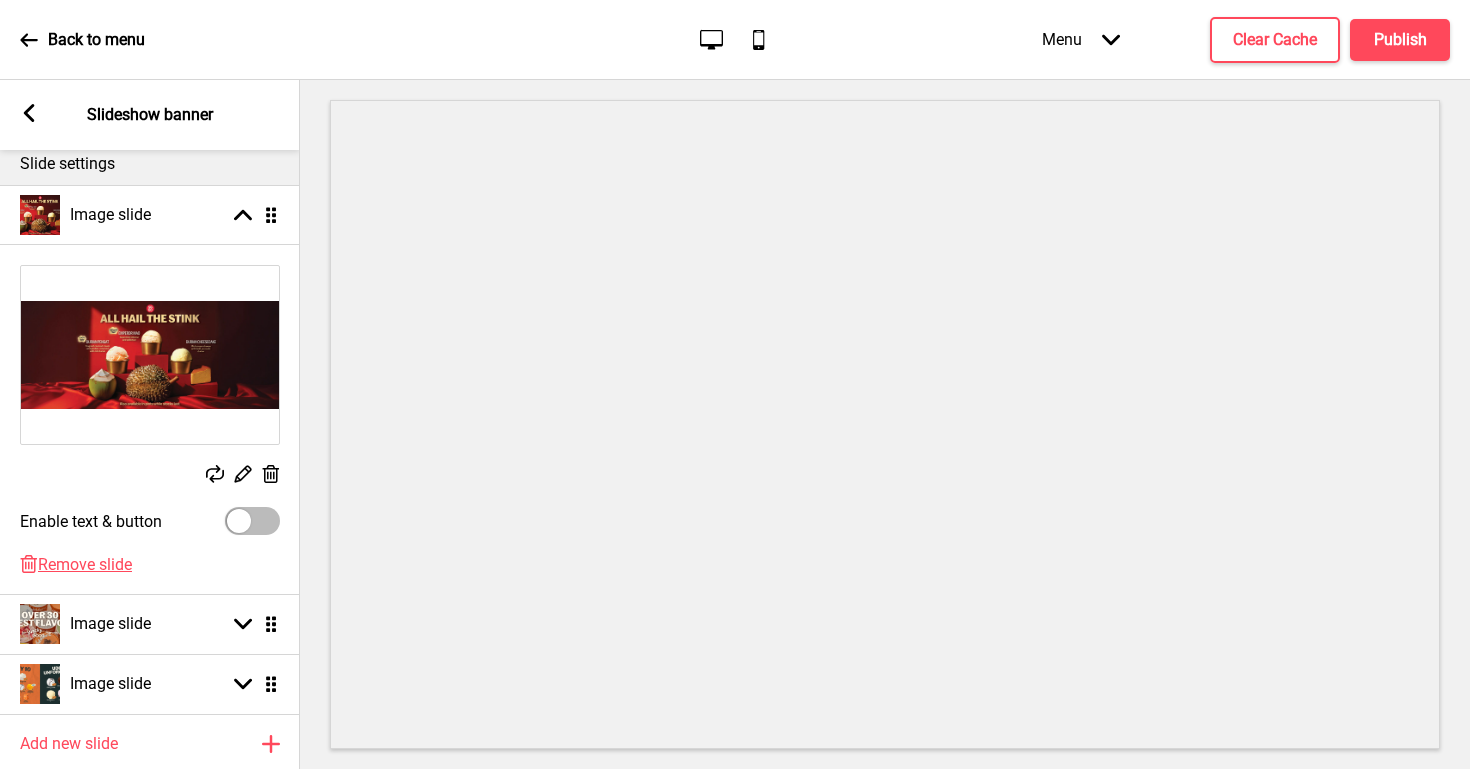 click on "Menu Arrow down Product Page Store Information Checkout Thank you Terms & Conditions Privacy Policy Payment Invoice Menu Clear Cache Publish" at bounding box center [1206, 39] 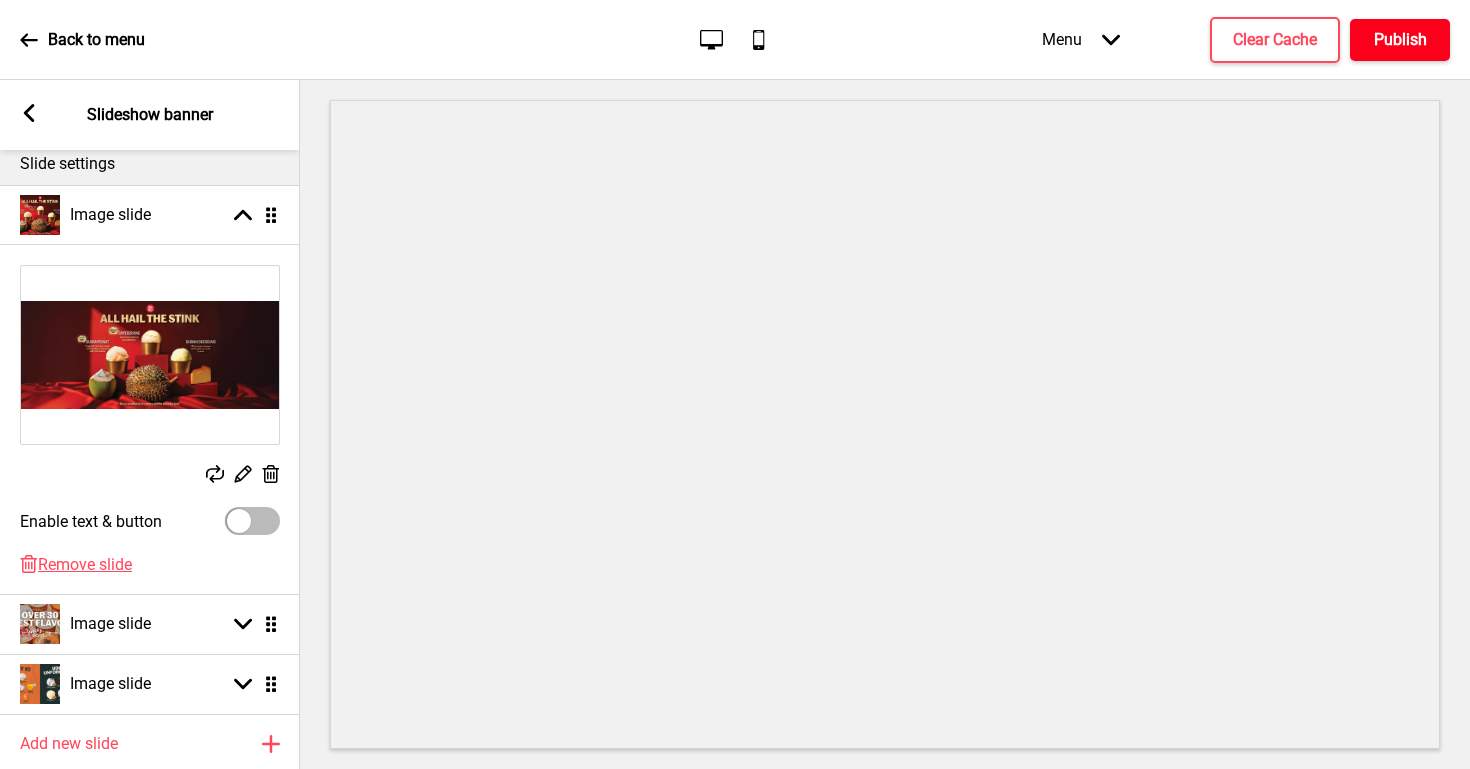 click on "Publish" at bounding box center (1400, 40) 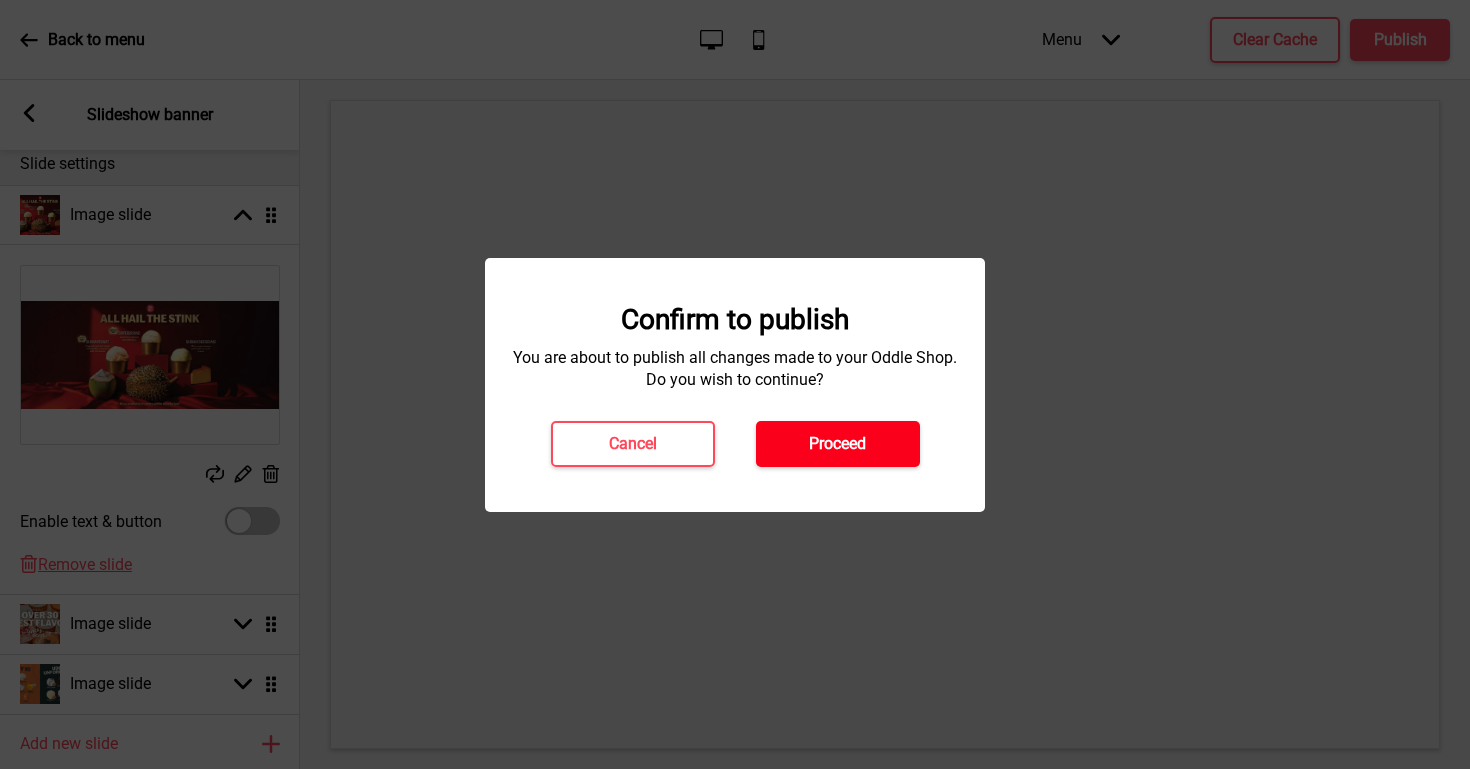 click on "Proceed" at bounding box center [838, 444] 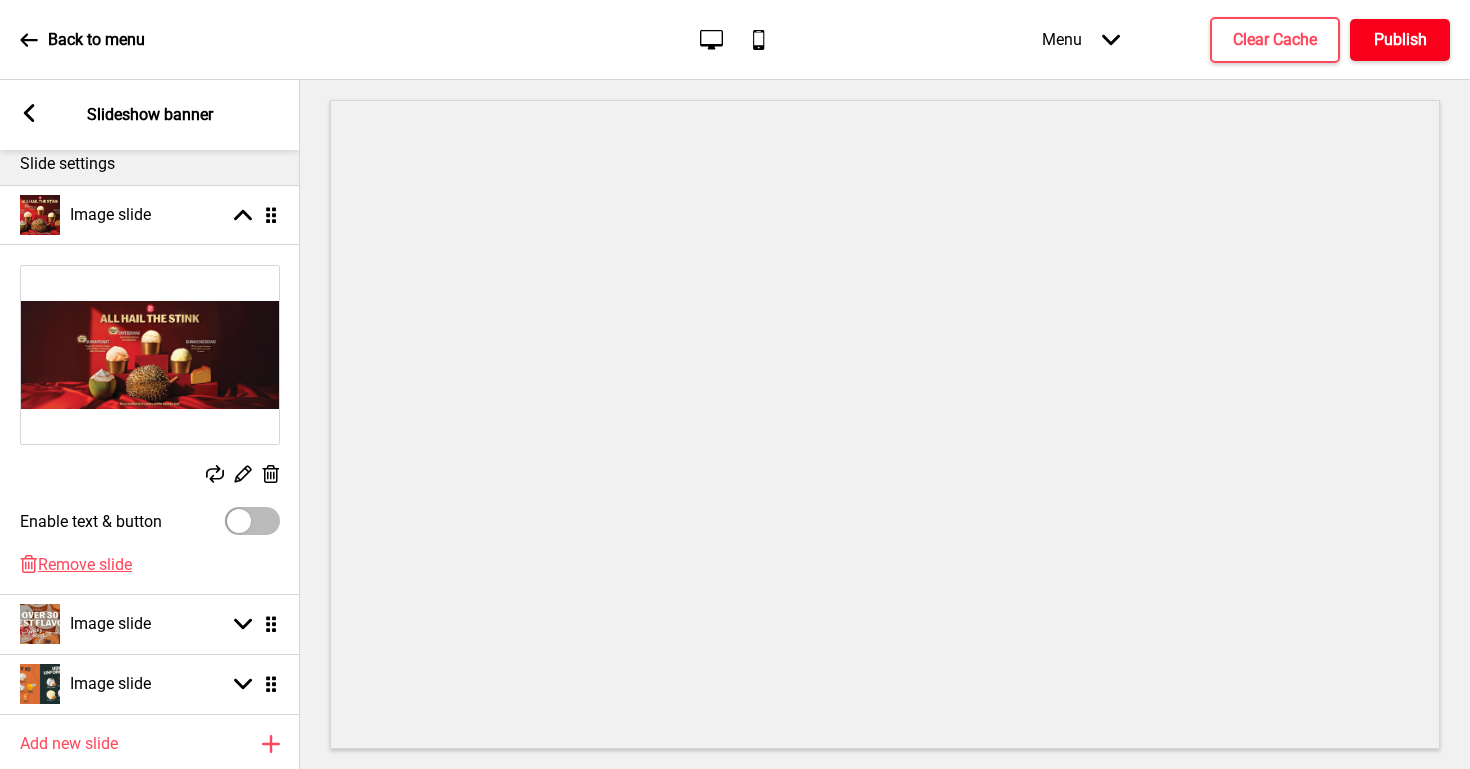 click on "Publish" at bounding box center [1400, 40] 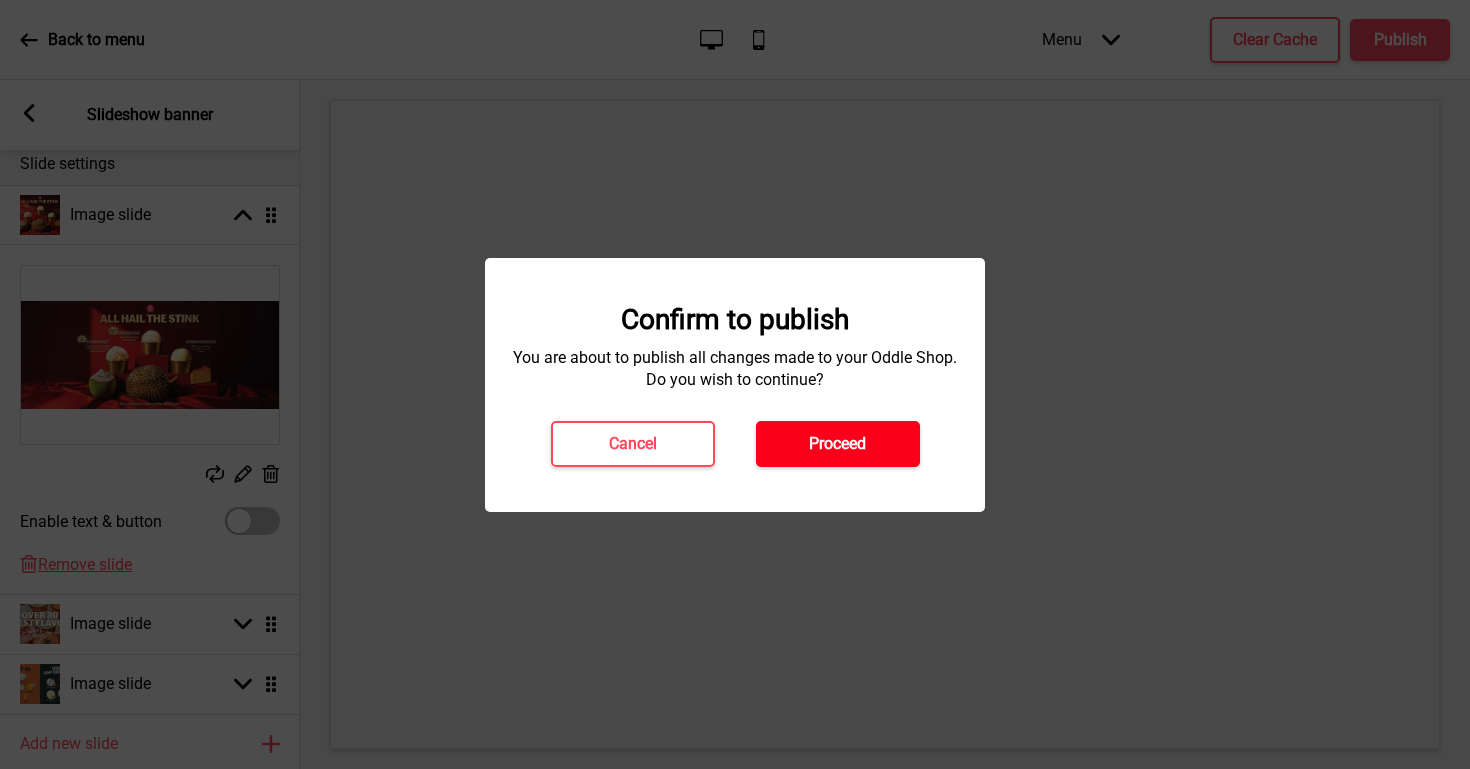 click on "Proceed" at bounding box center (837, 444) 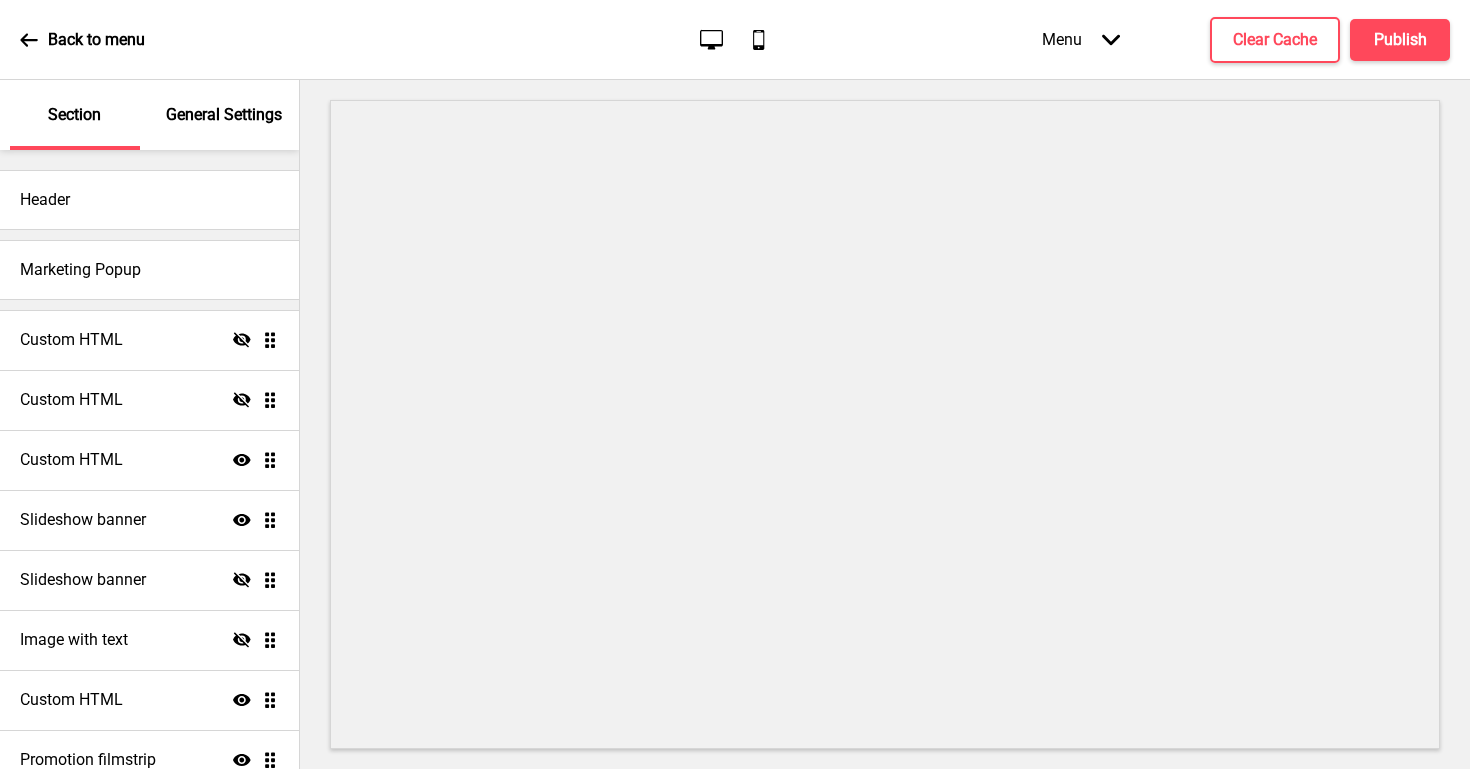 scroll, scrollTop: 0, scrollLeft: 0, axis: both 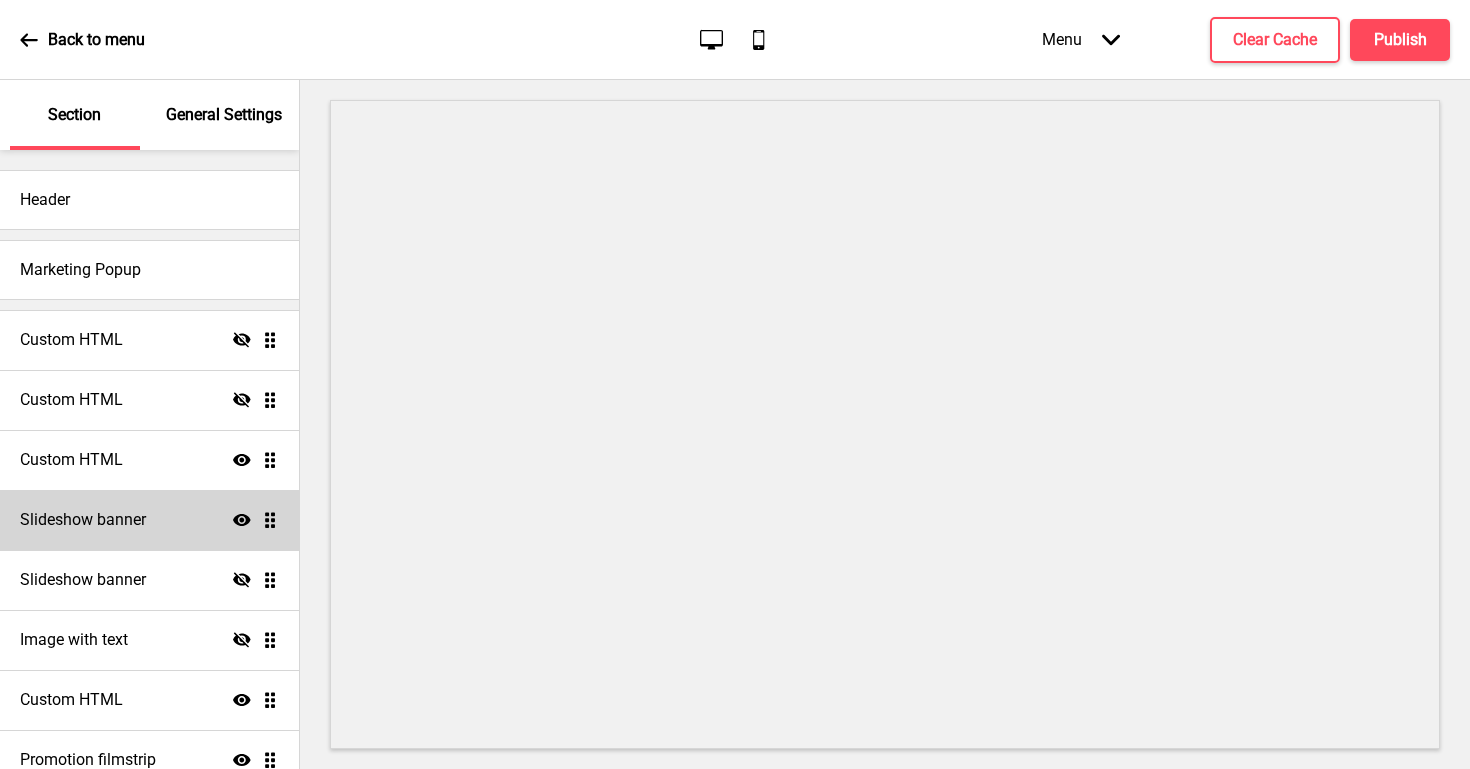 click on "Slideshow banner Show Drag" at bounding box center [149, 520] 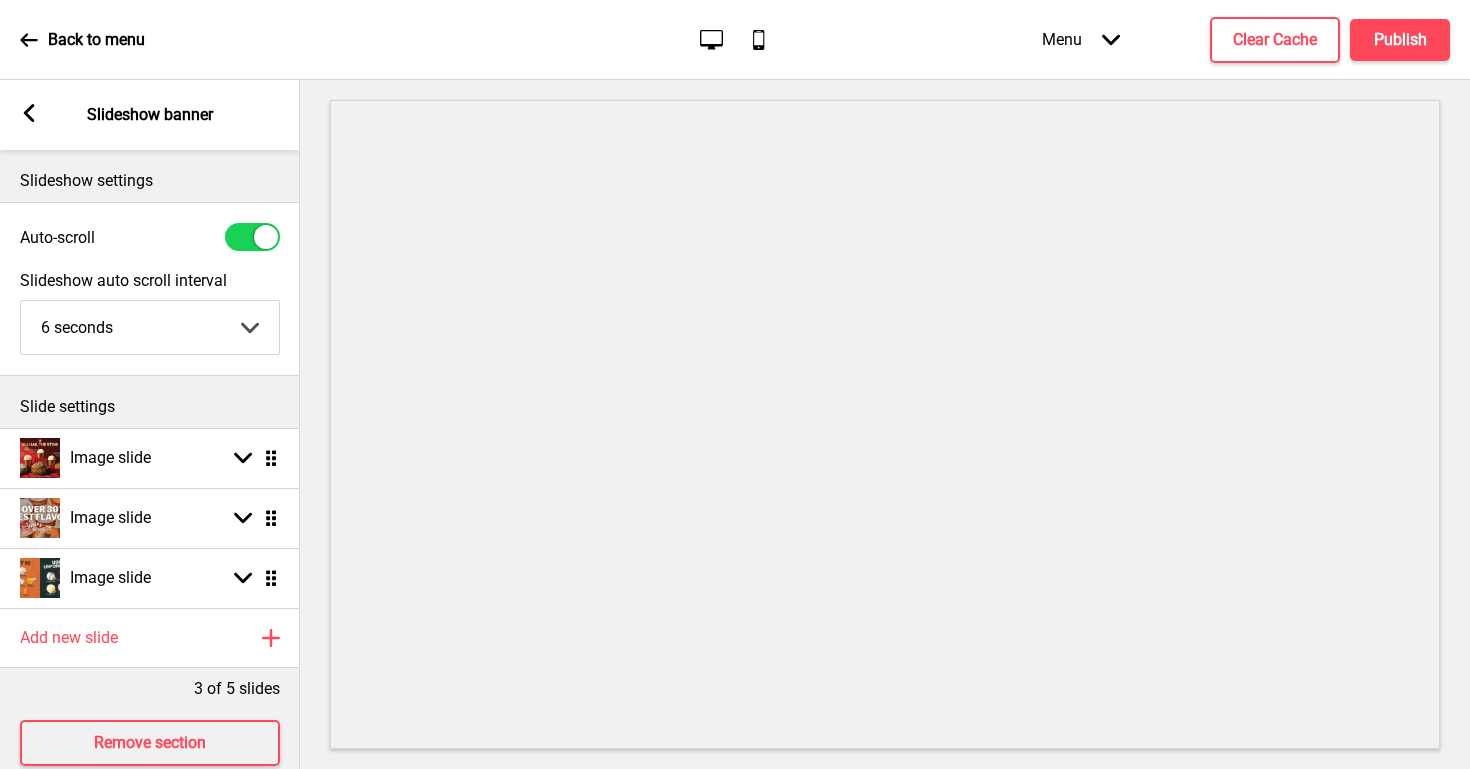 click 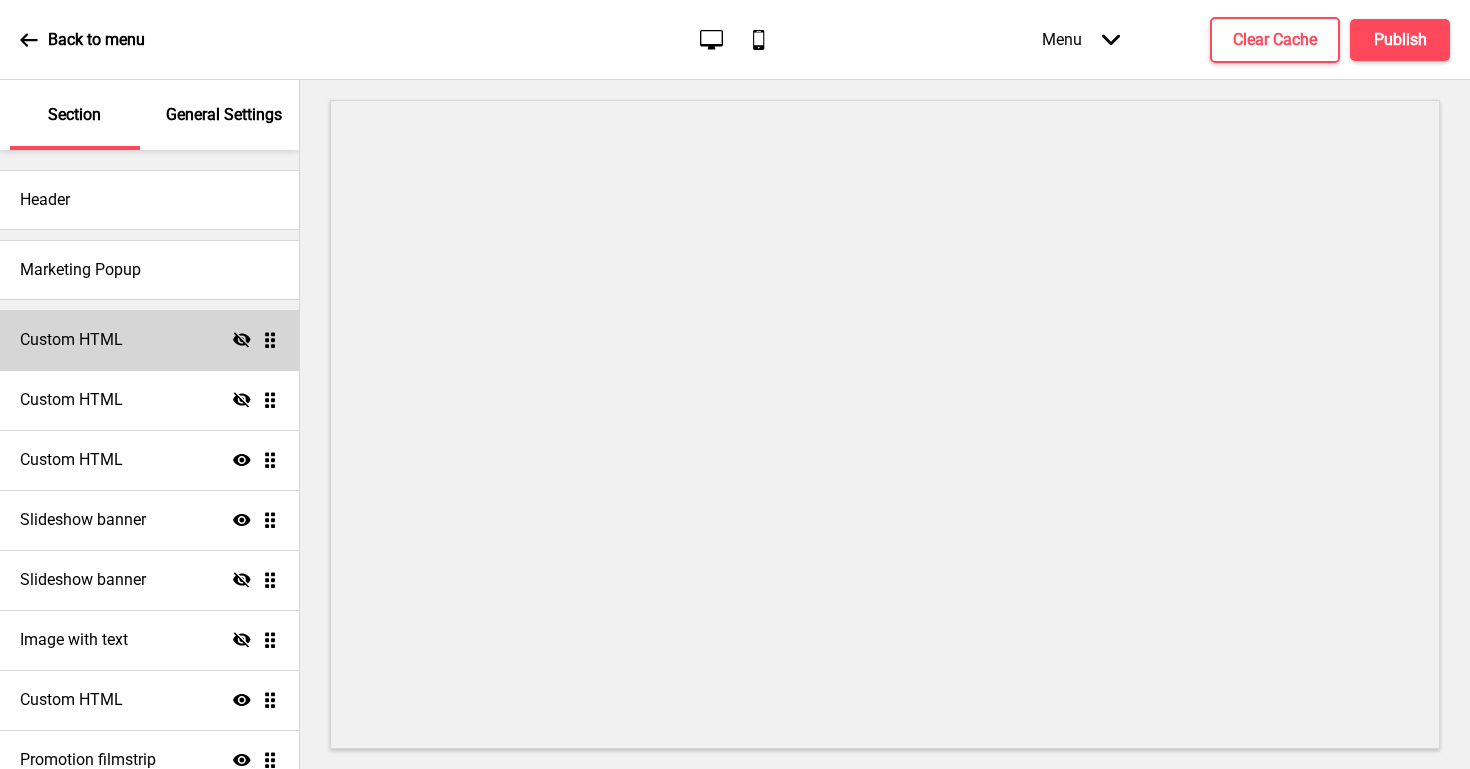 click on "Custom HTML" at bounding box center [71, 340] 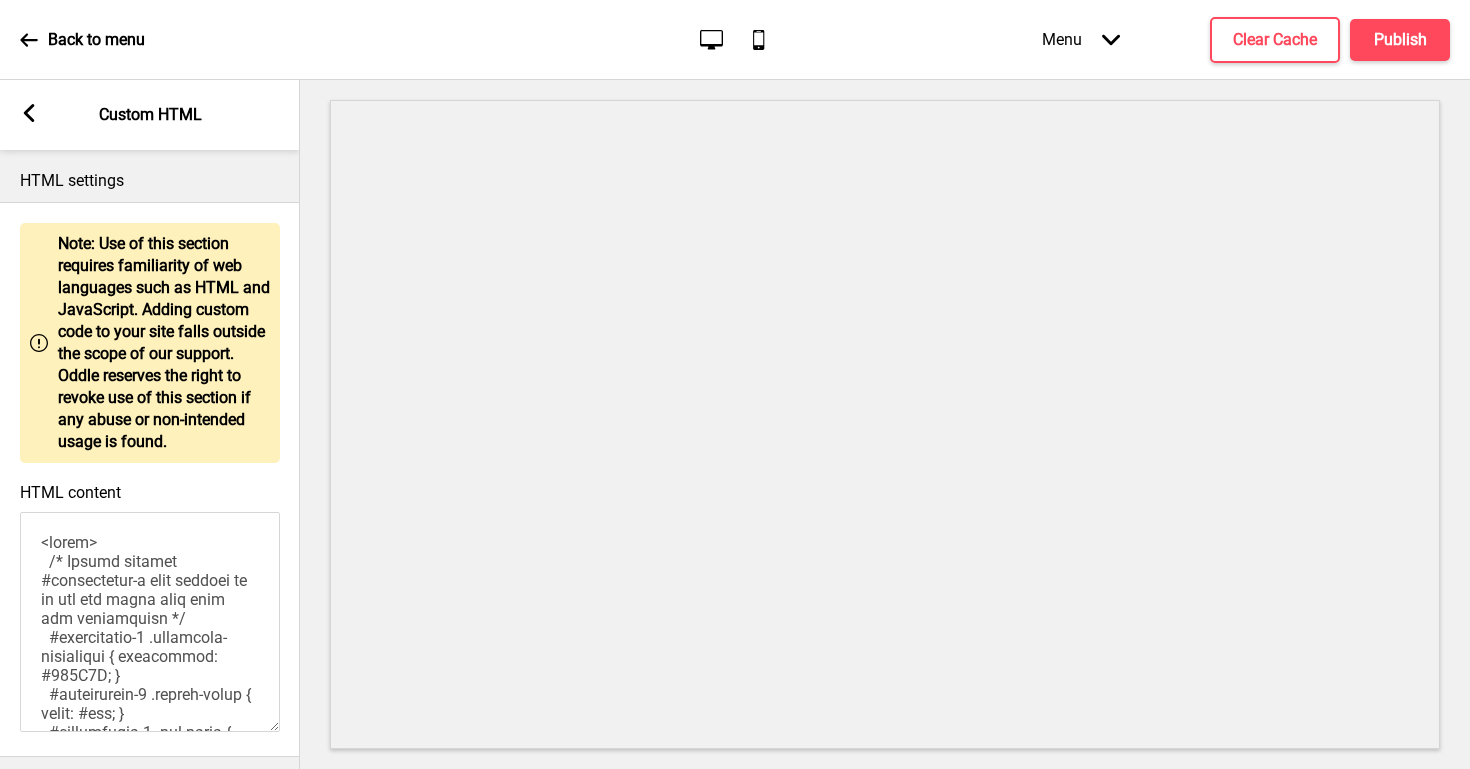 click 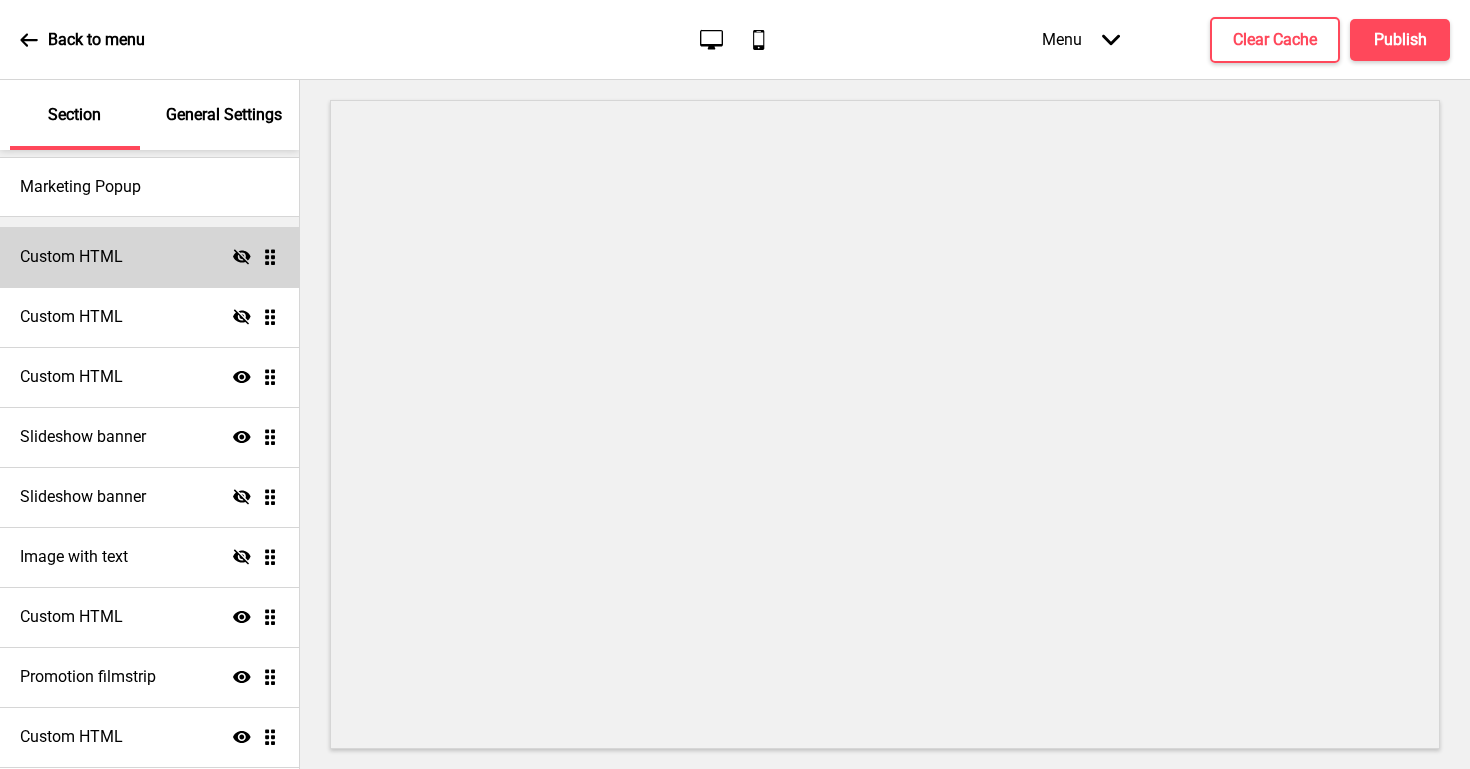 scroll, scrollTop: 89, scrollLeft: 0, axis: vertical 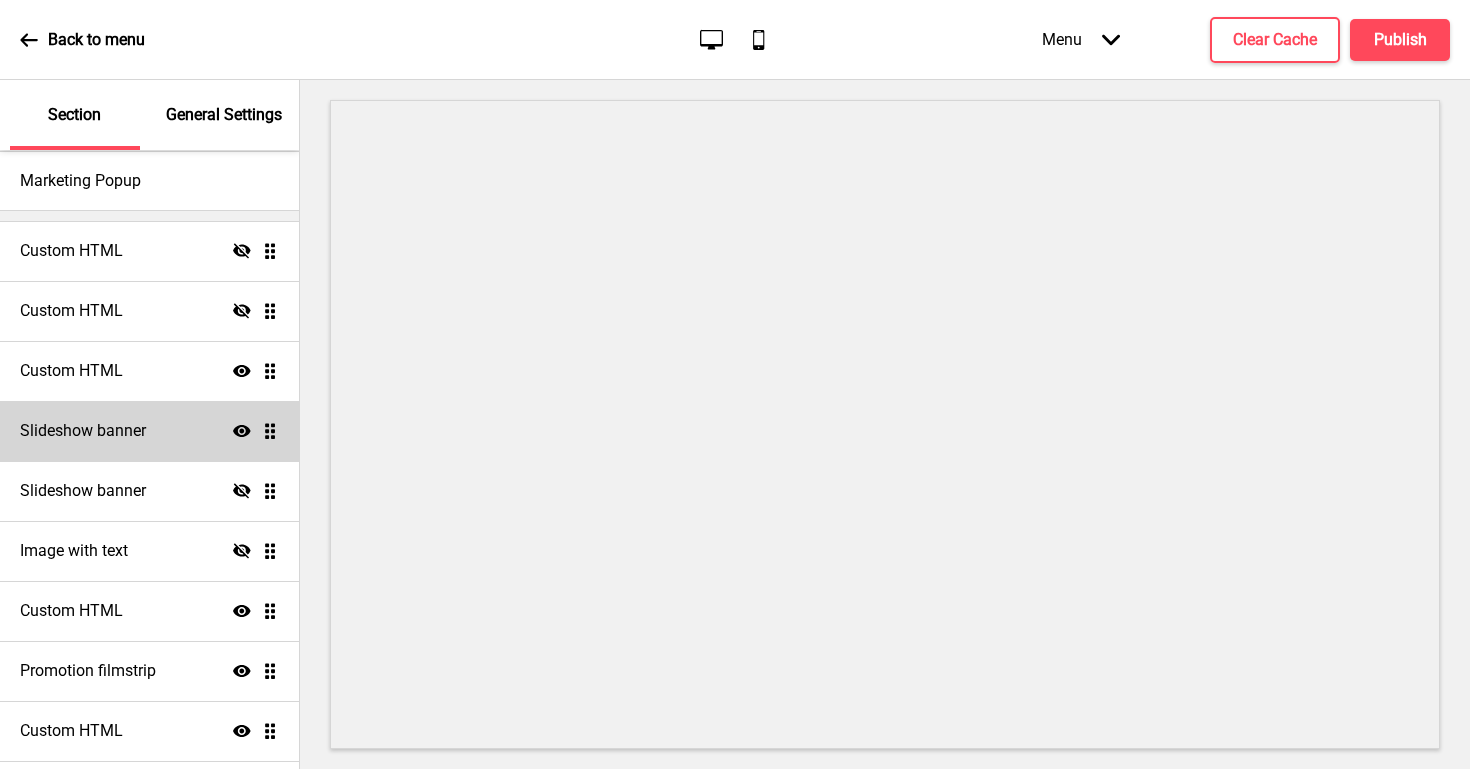 click on "Slideshow banner" at bounding box center [83, 431] 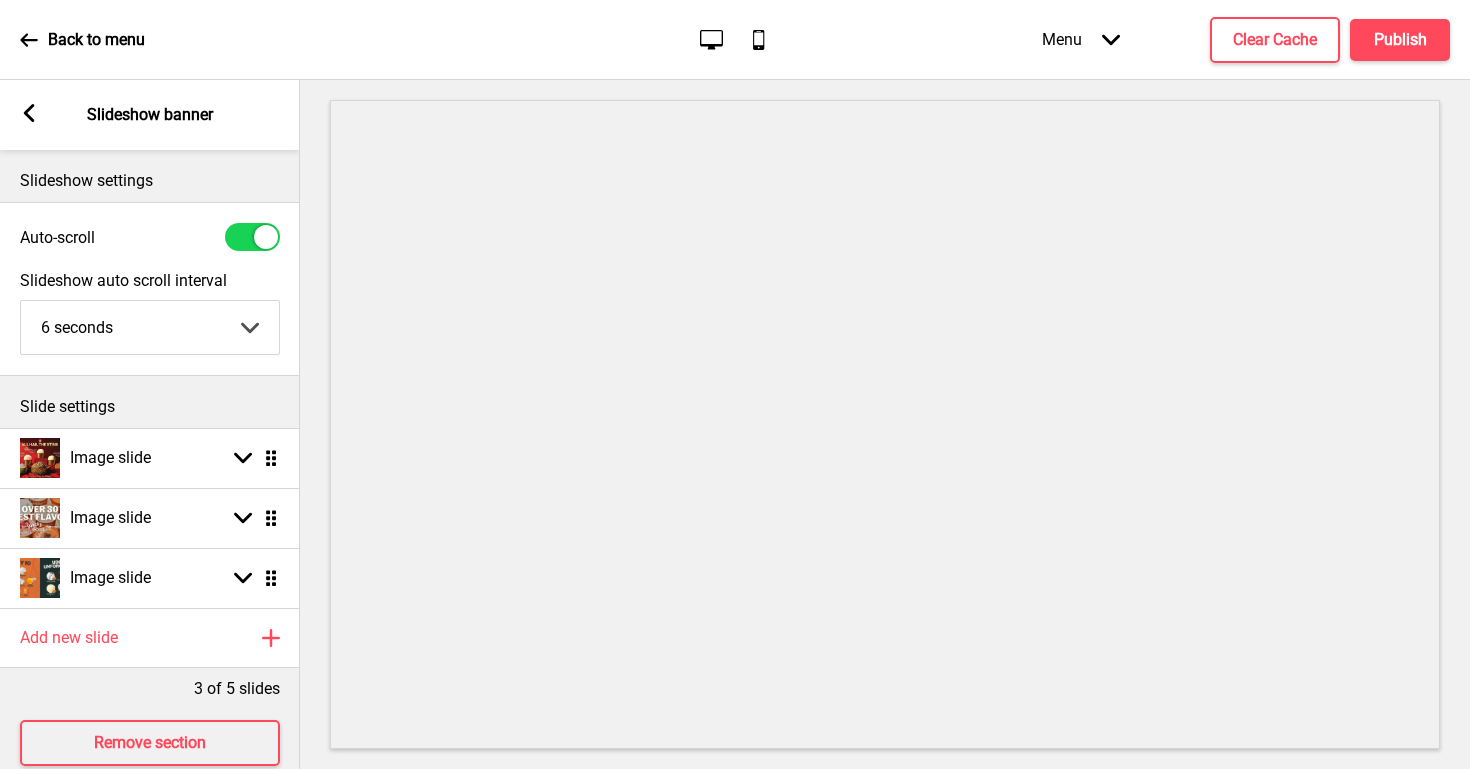 click 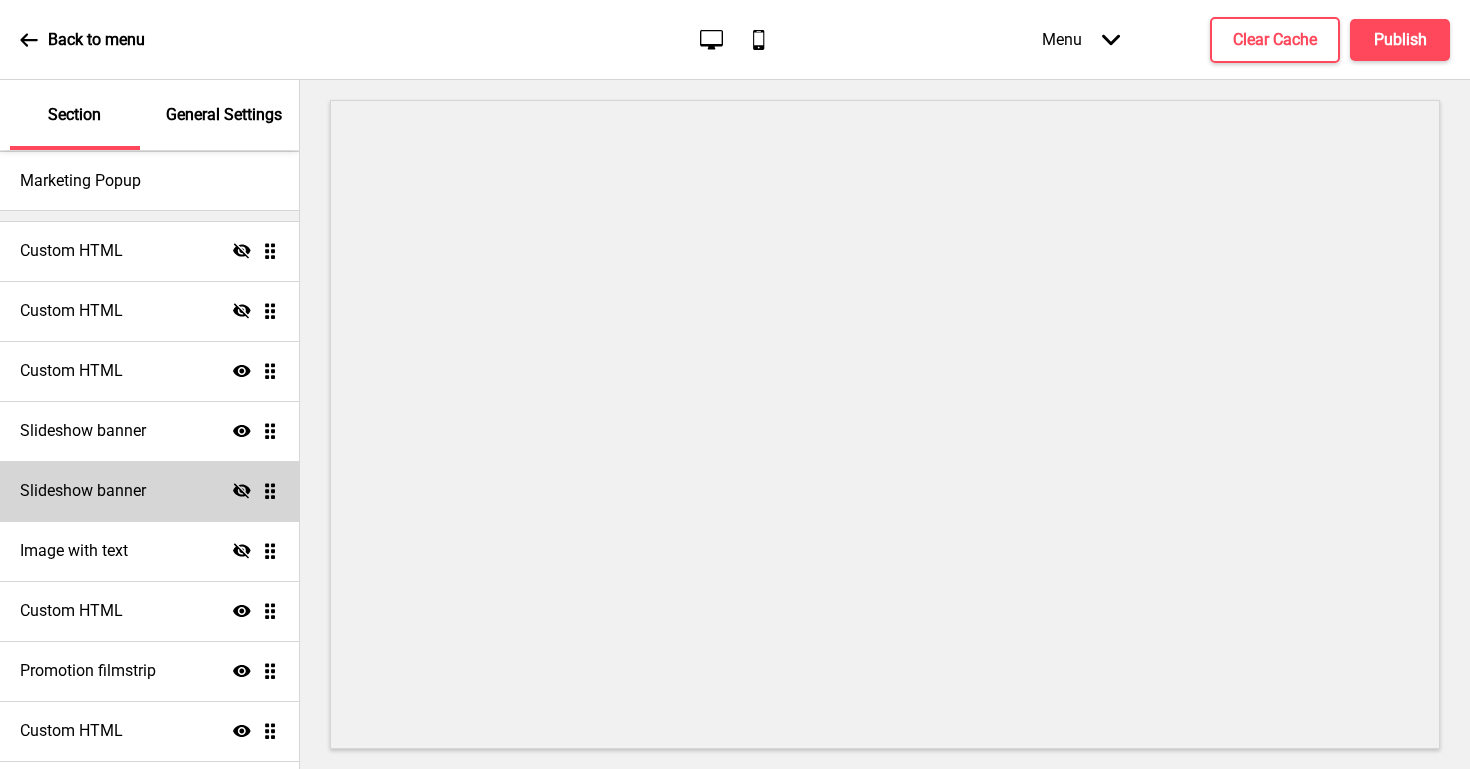 scroll, scrollTop: 90, scrollLeft: 0, axis: vertical 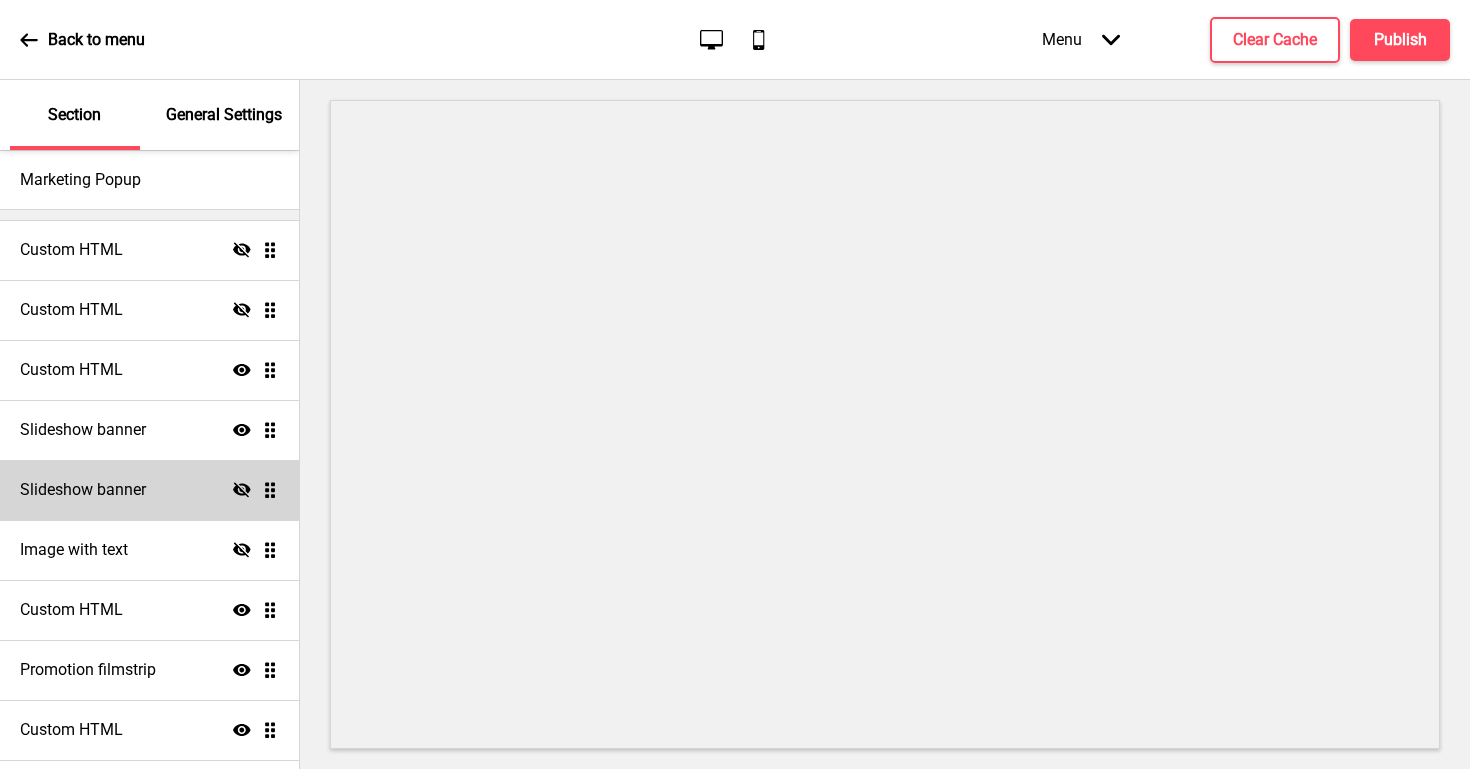 click on "Slideshow banner" at bounding box center [83, 490] 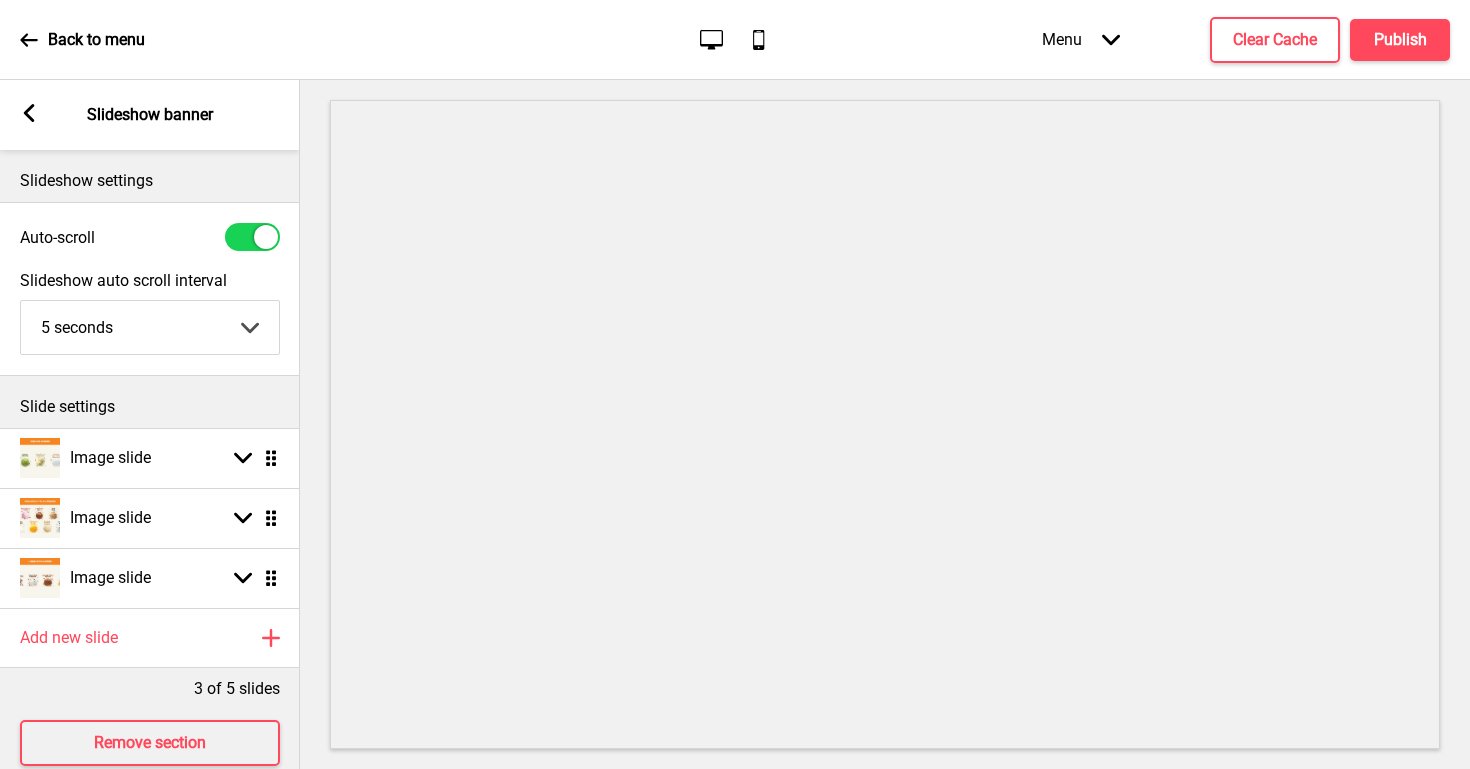 click on "Arrow left" at bounding box center [29, 115] 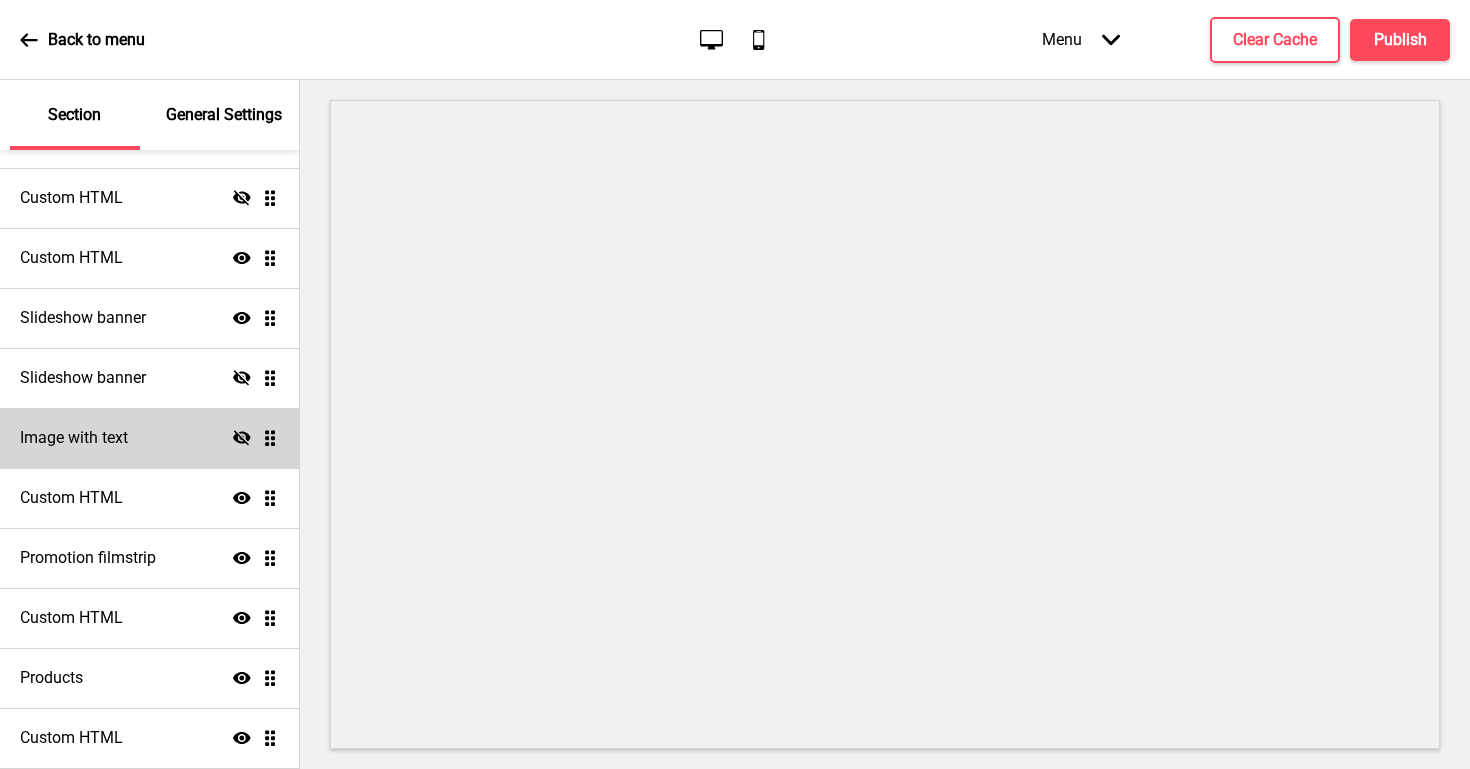 scroll, scrollTop: 226, scrollLeft: 0, axis: vertical 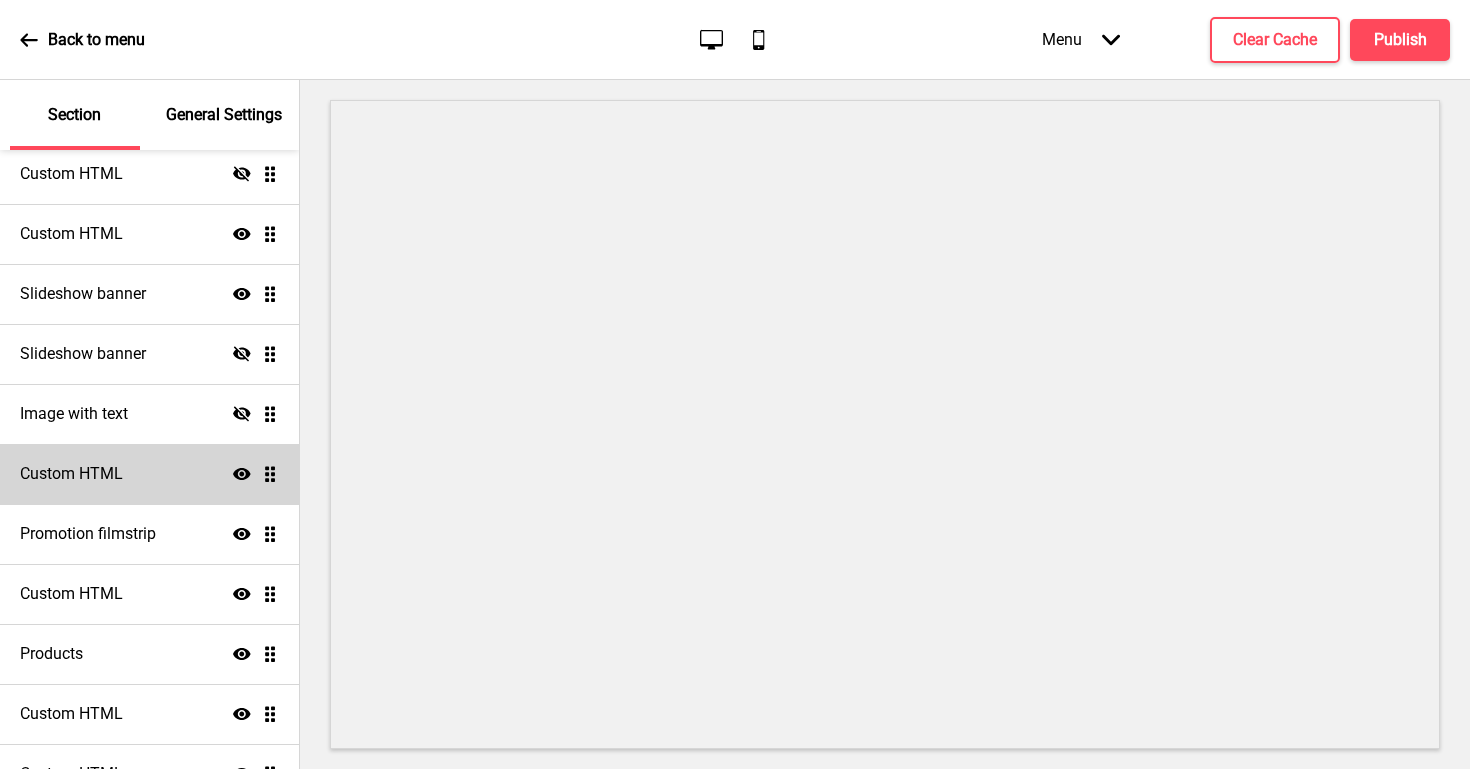 click on "Custom HTML" at bounding box center [71, 474] 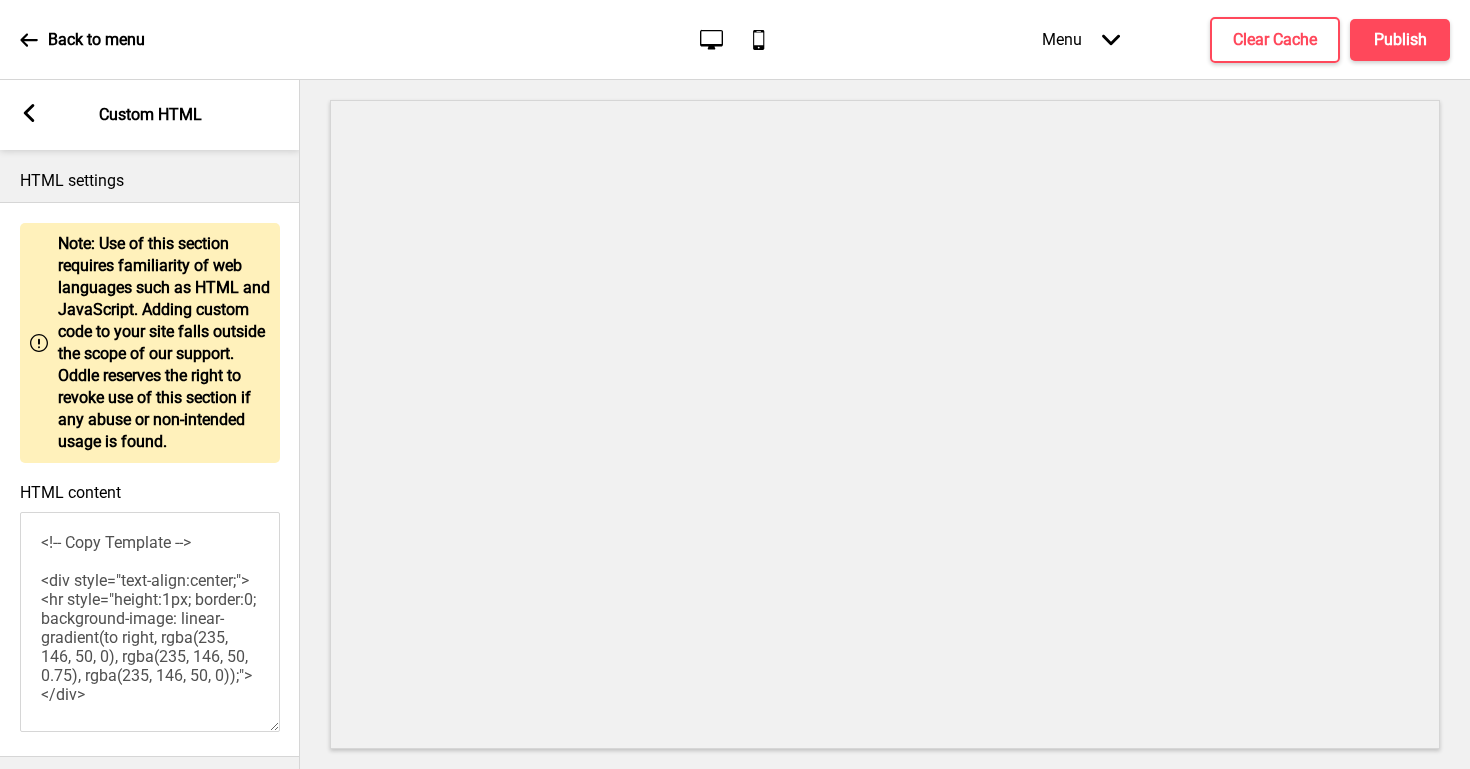 click 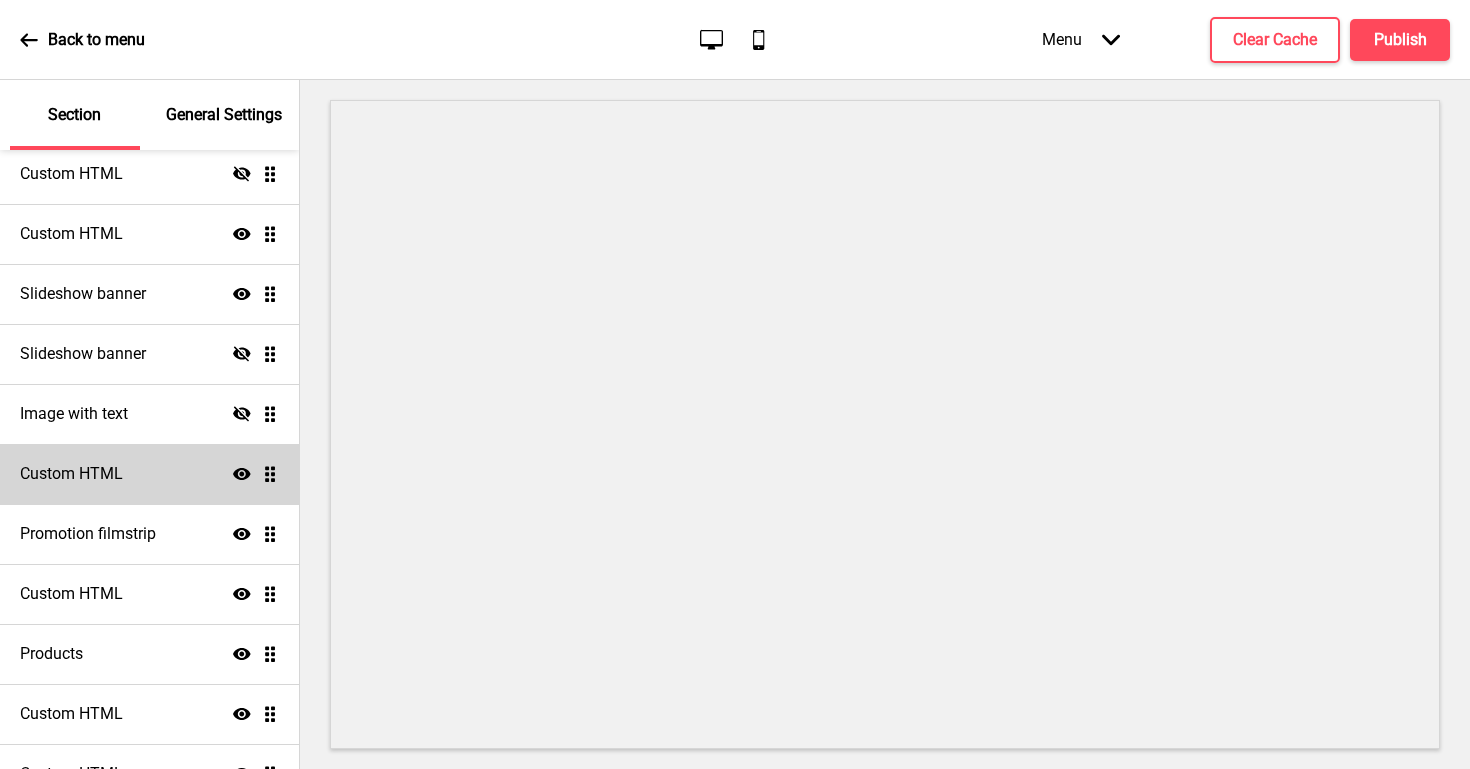 click on "Custom HTML Show Drag" at bounding box center [149, 474] 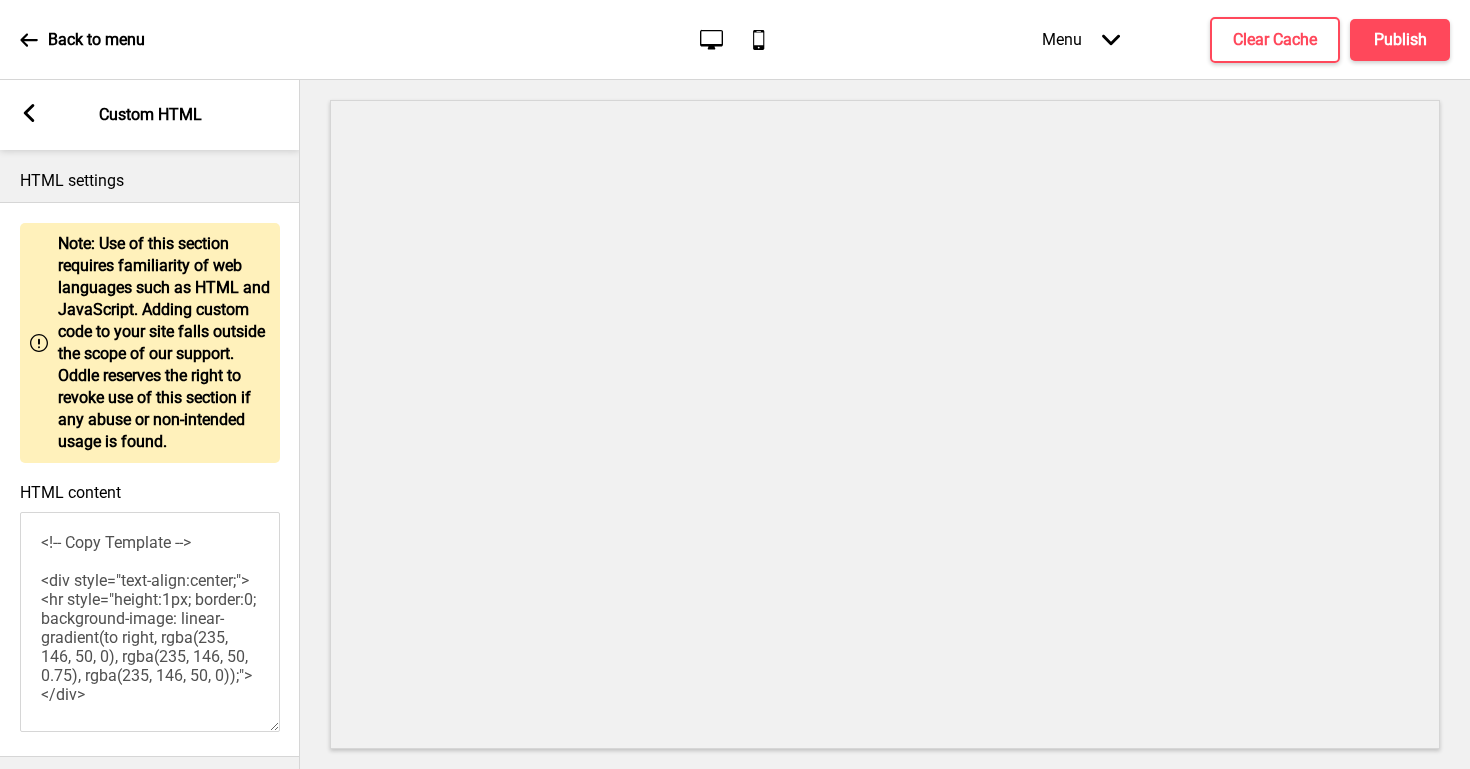 click 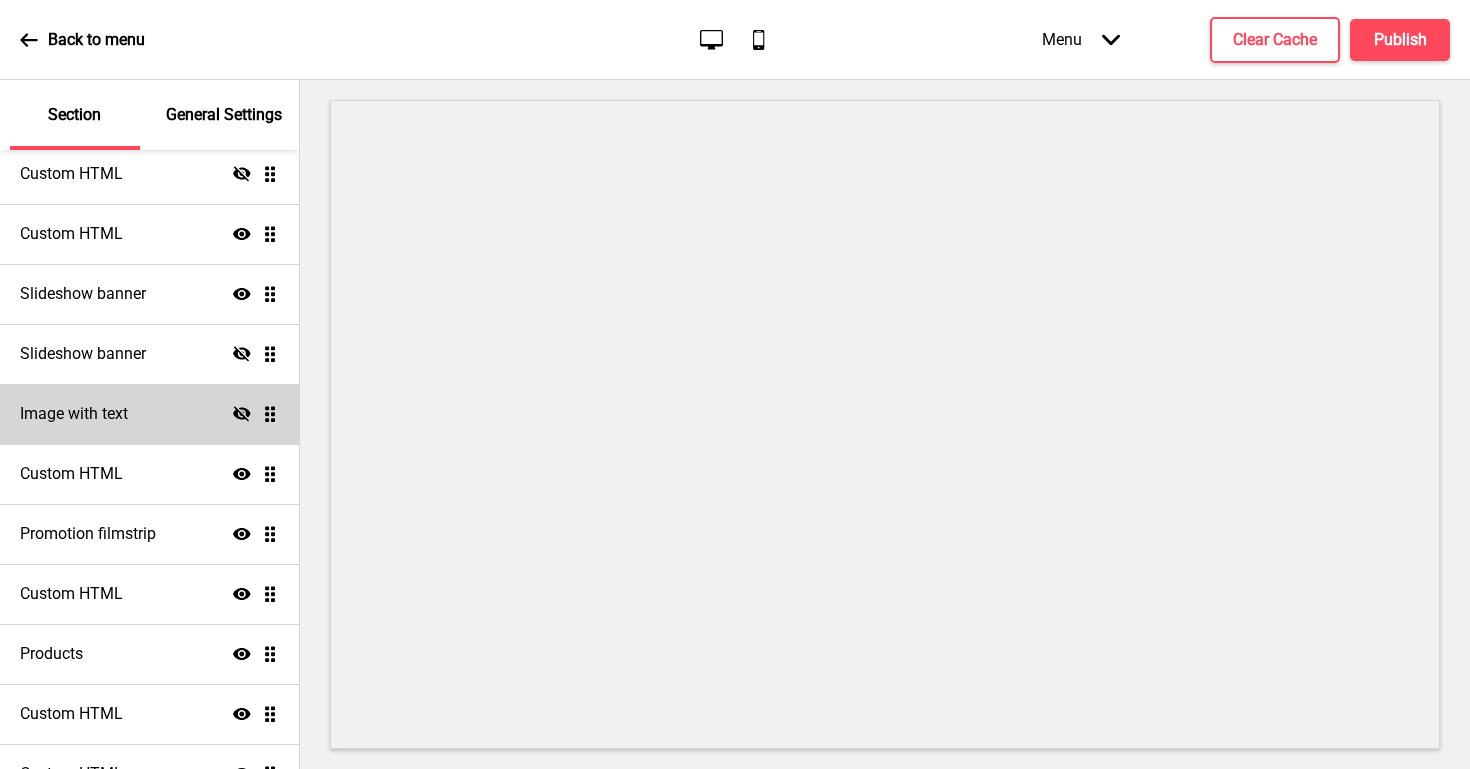 click on "Image with text Hide Drag" at bounding box center [149, 414] 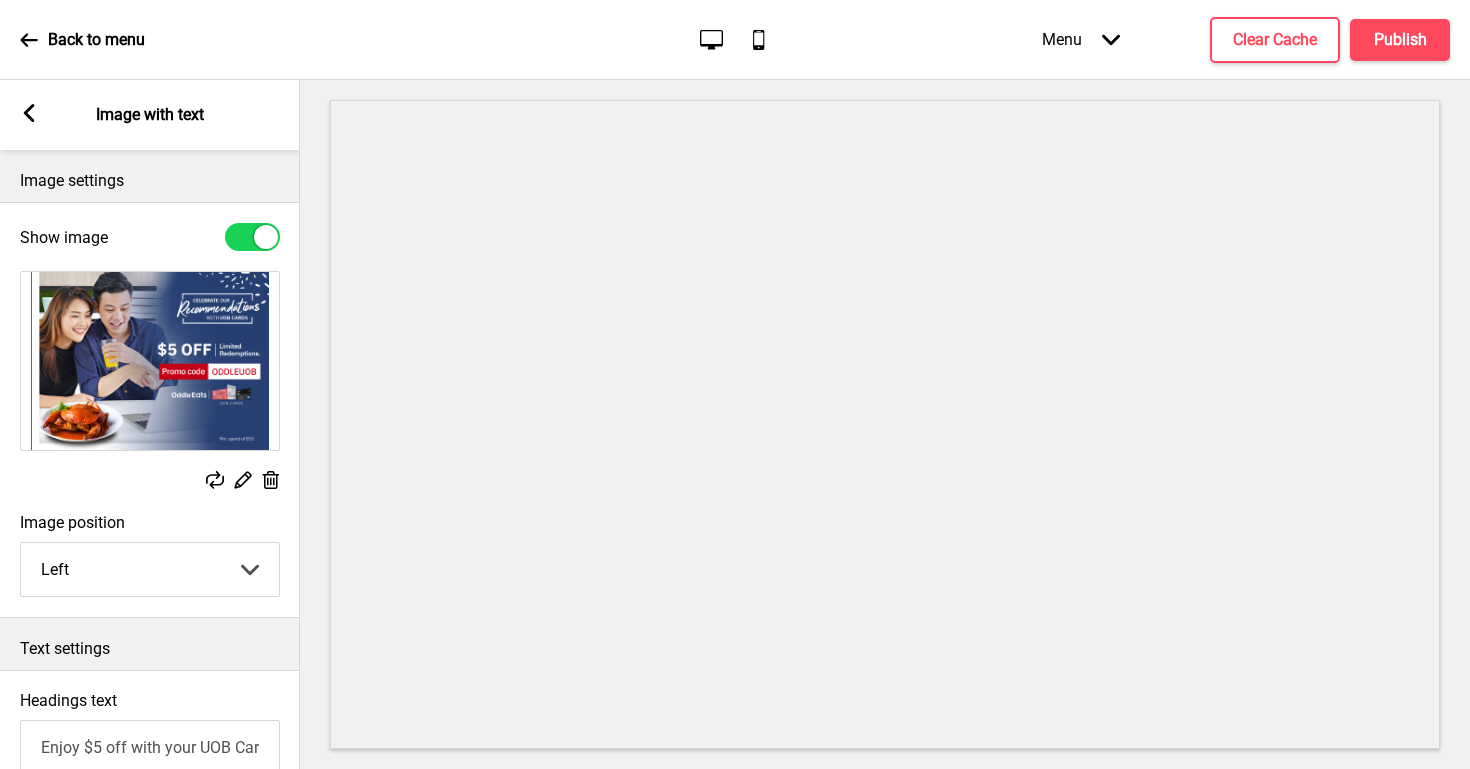 click 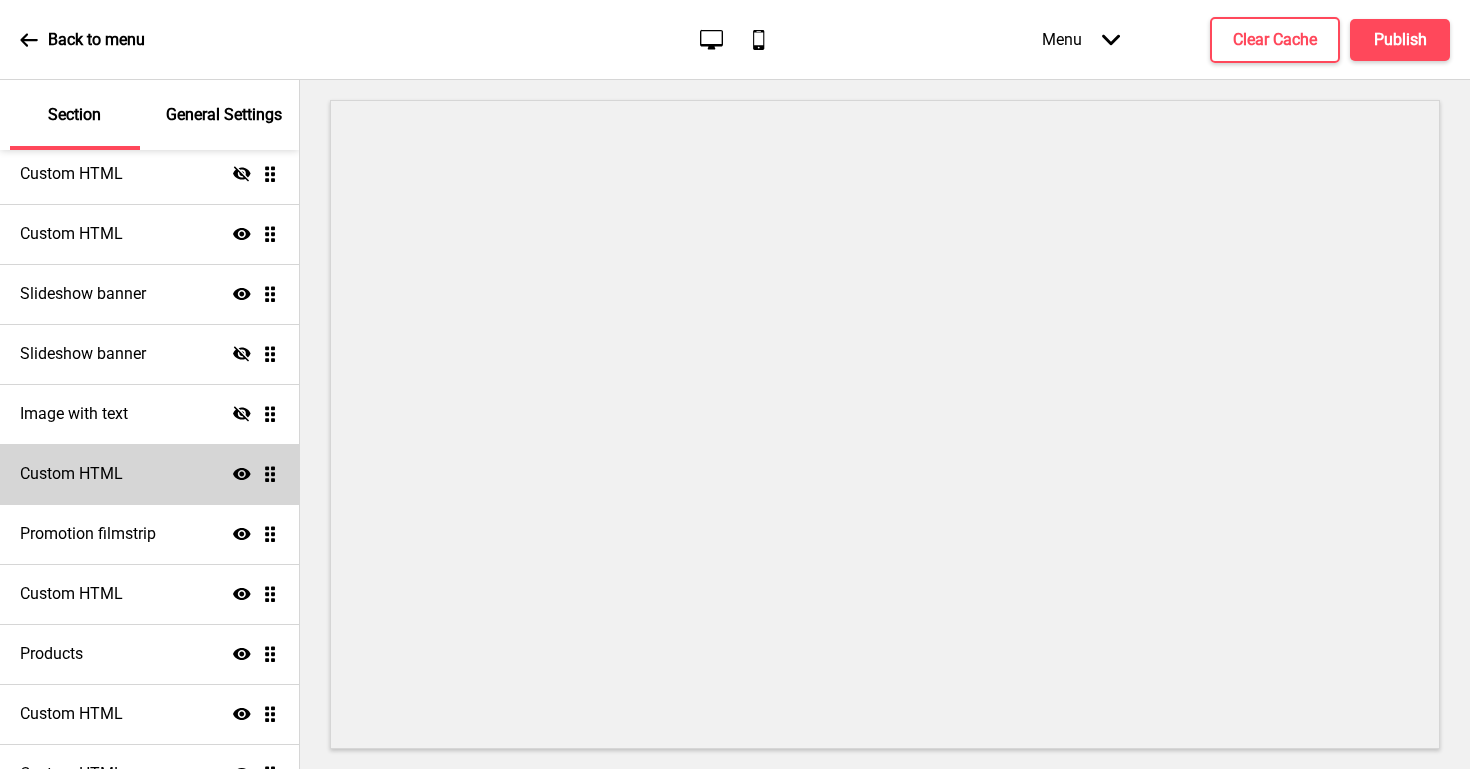 click on "Custom HTML Show Drag" at bounding box center (149, 474) 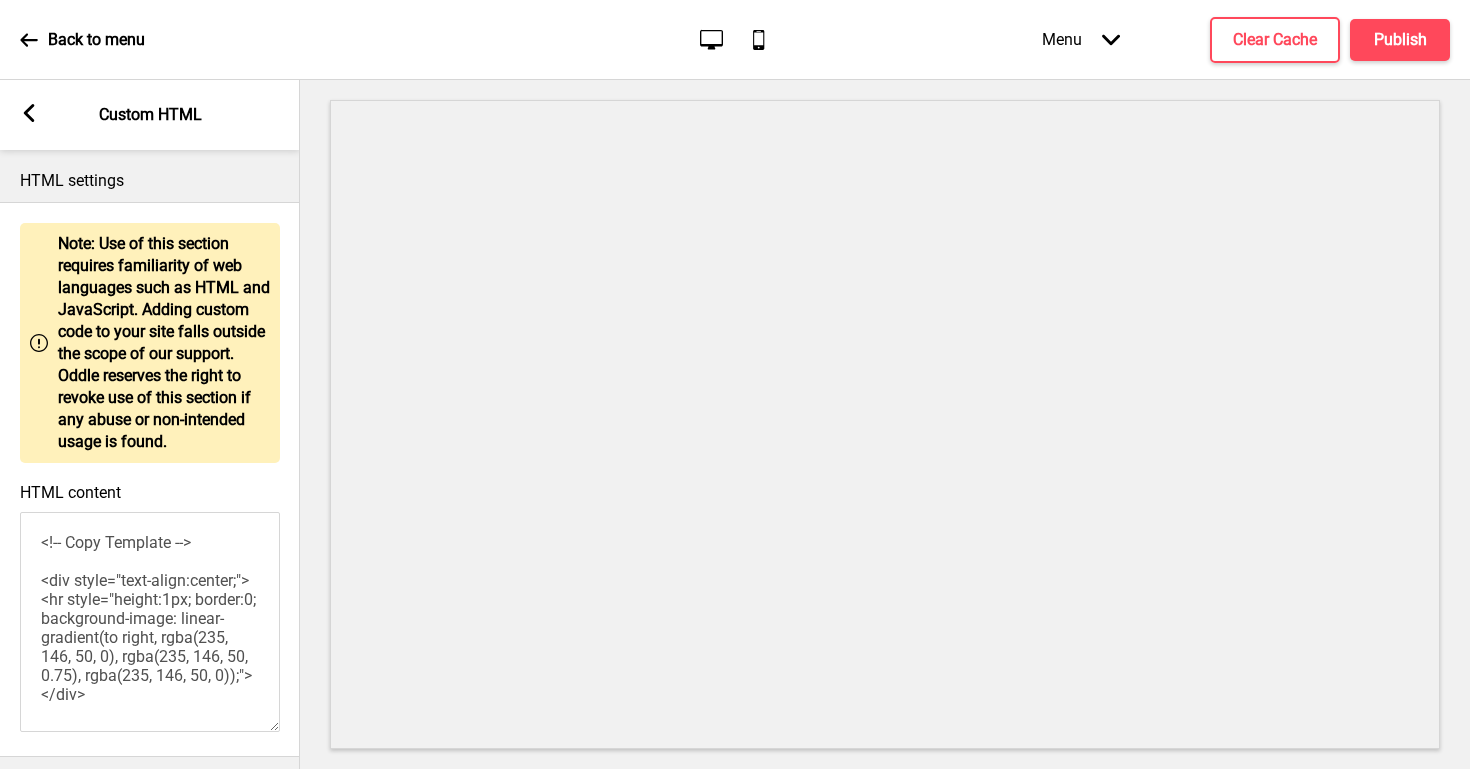 click 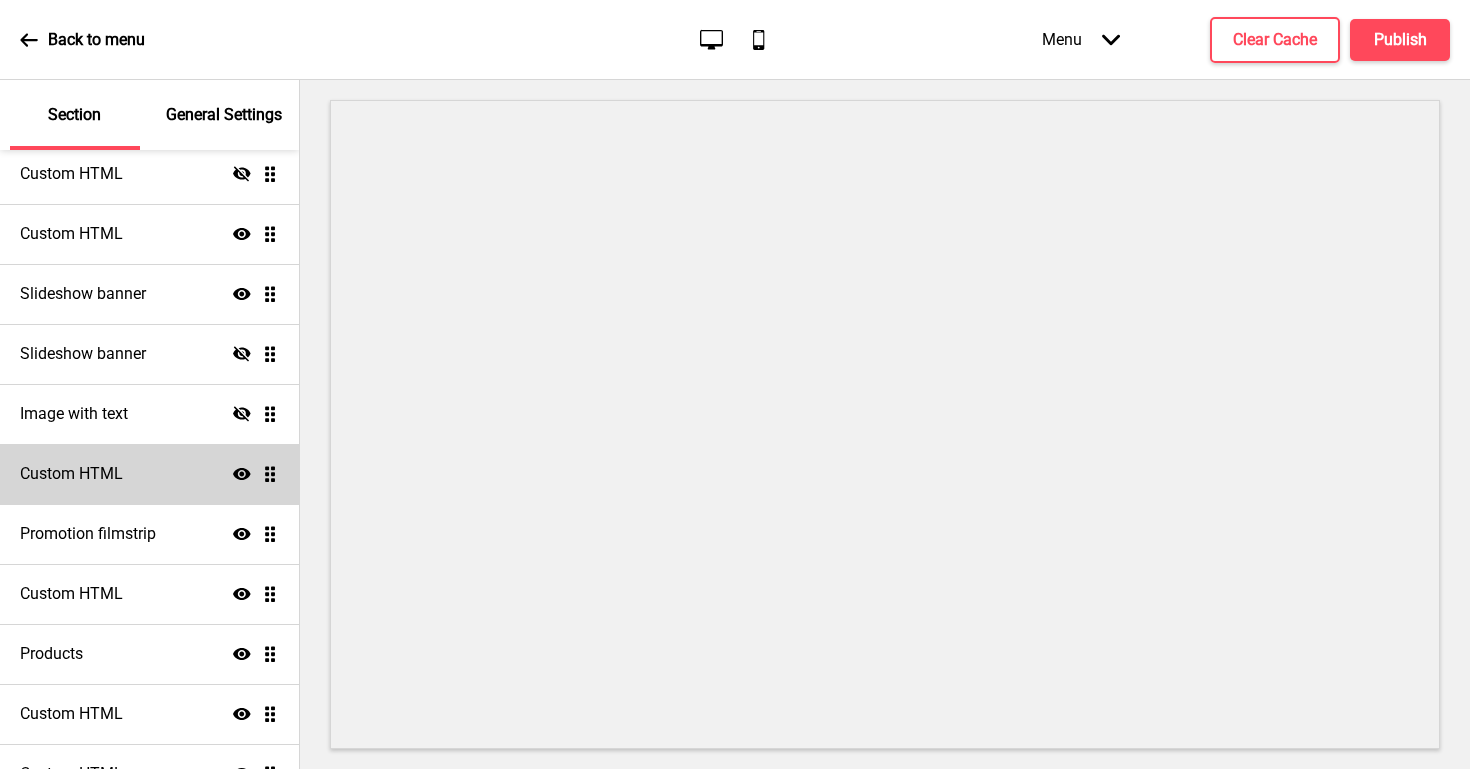 click on "Show" 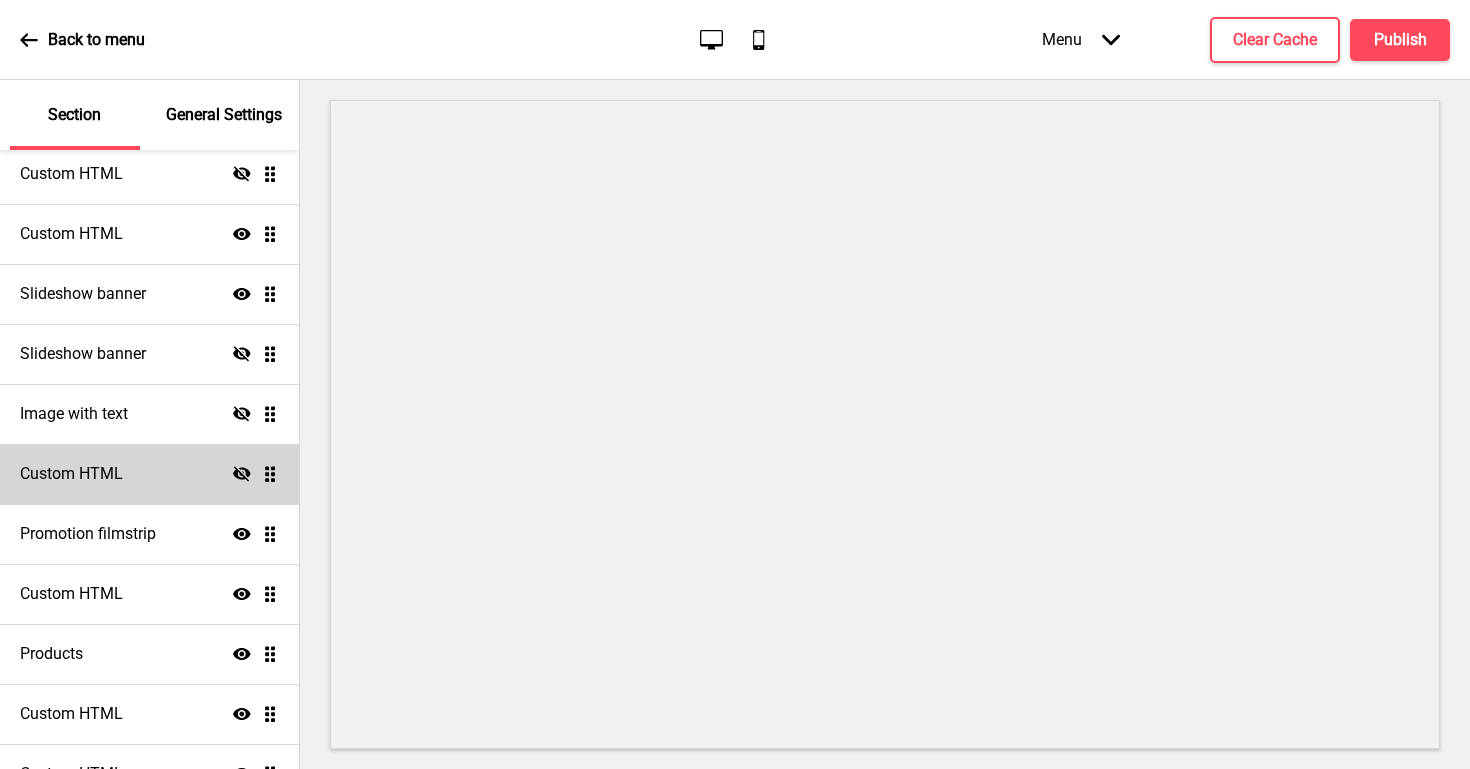 click 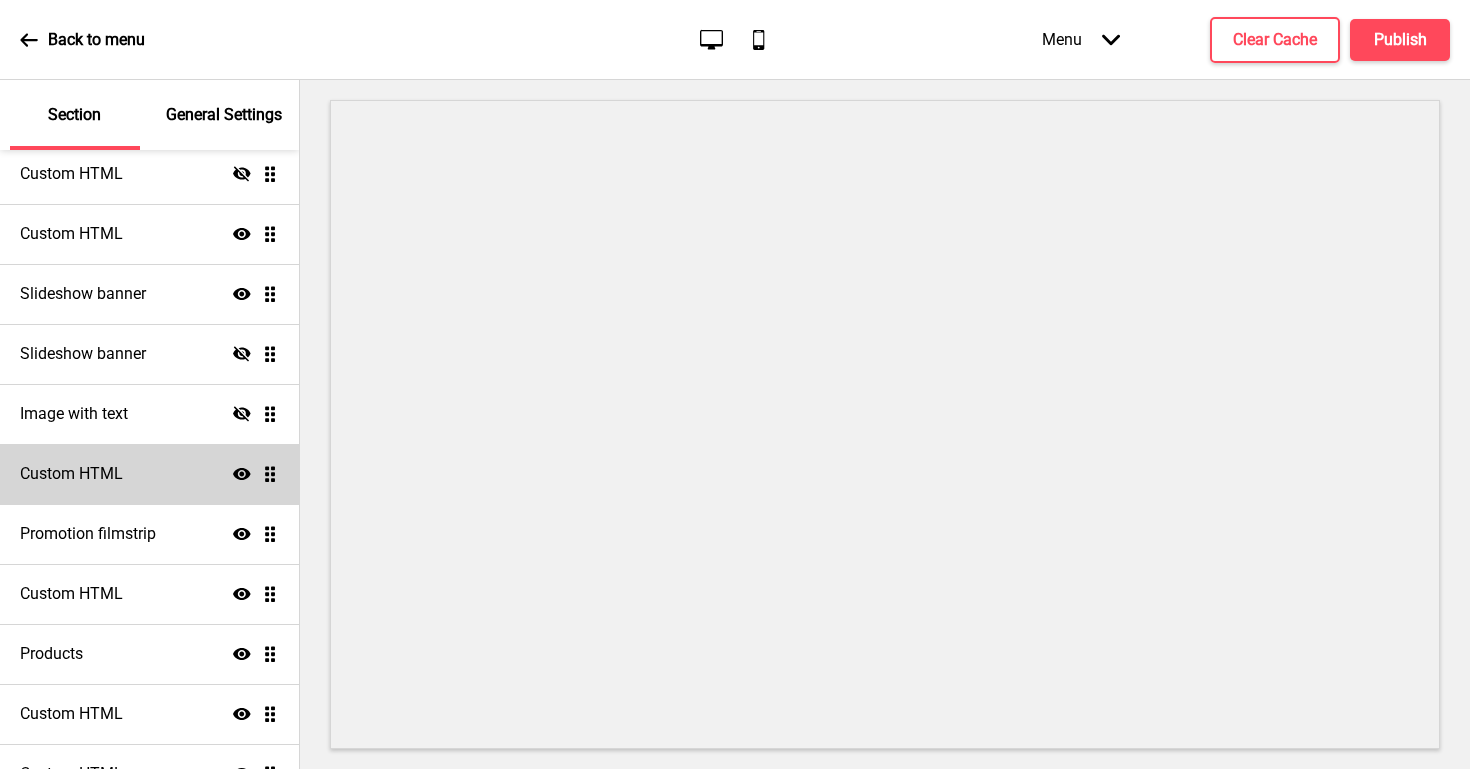 click 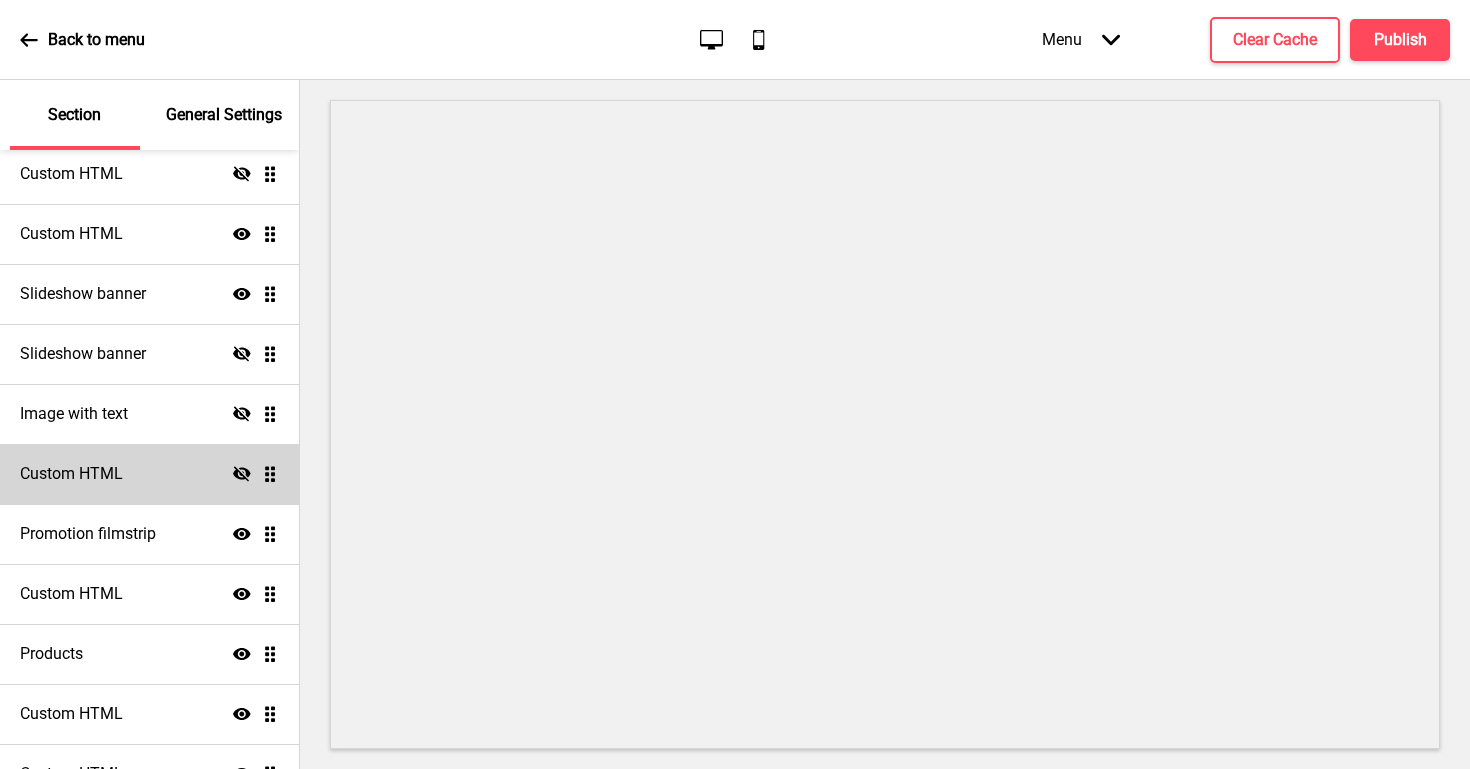 click 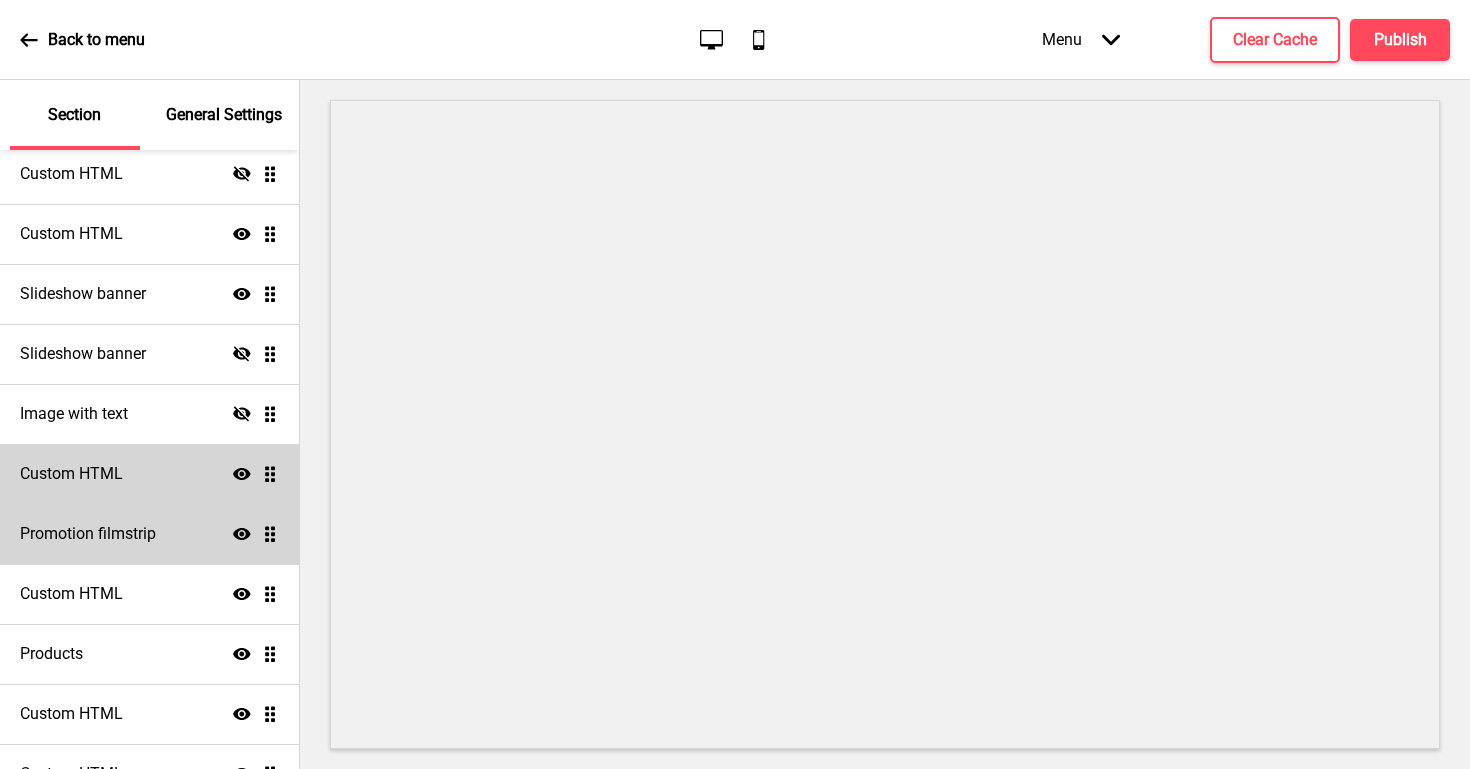 click on "Promotion filmstrip Show Drag" at bounding box center (149, 534) 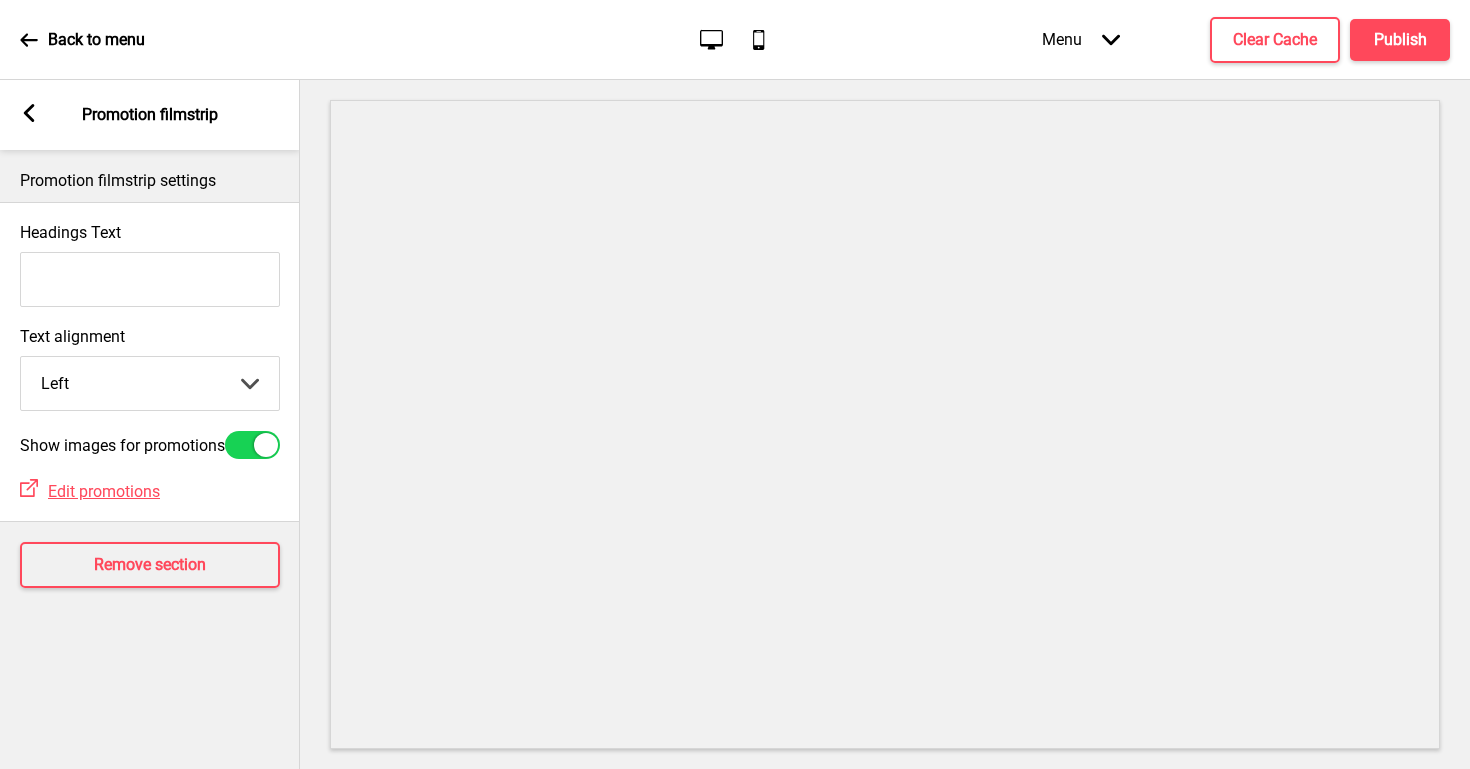 click 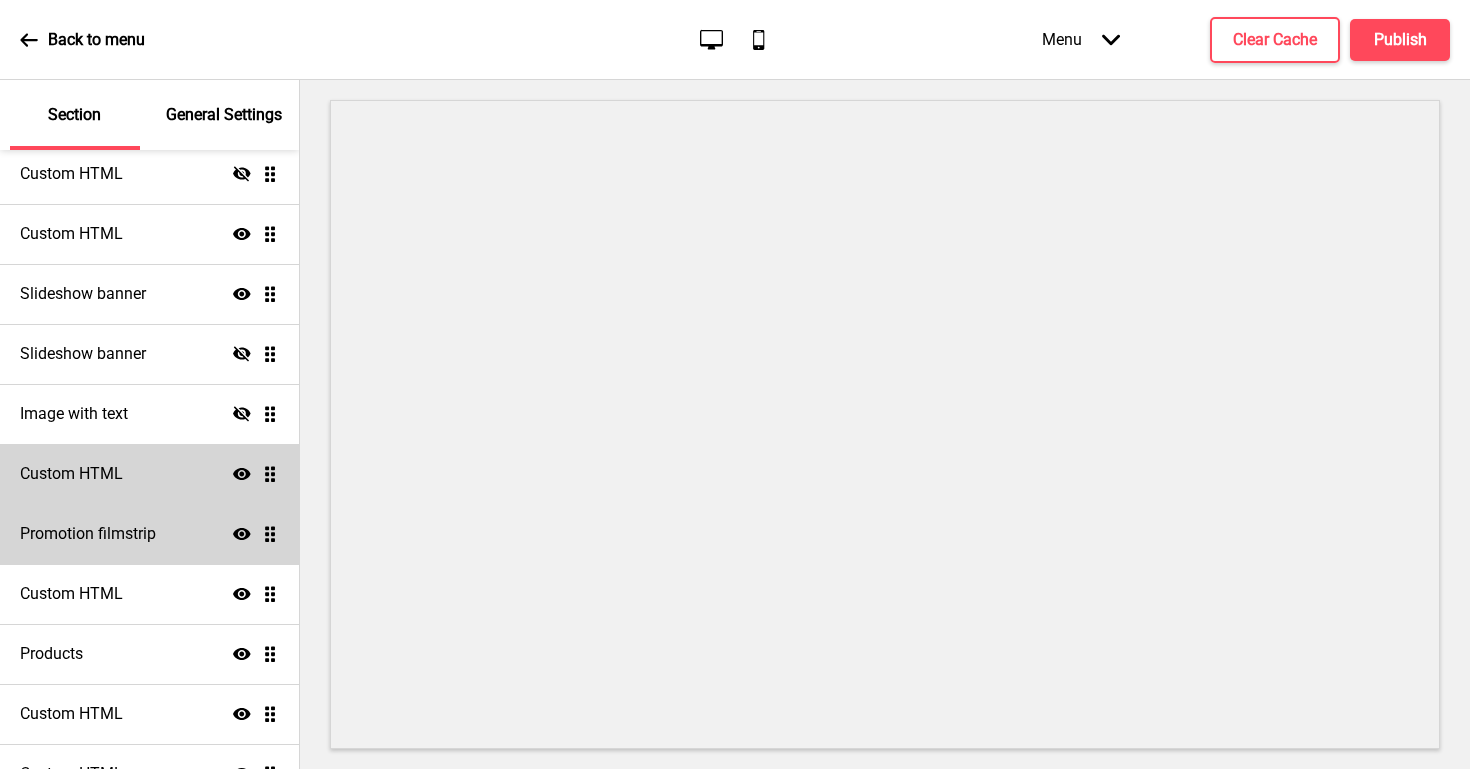click on "Promotion filmstrip Show Drag" at bounding box center [149, 534] 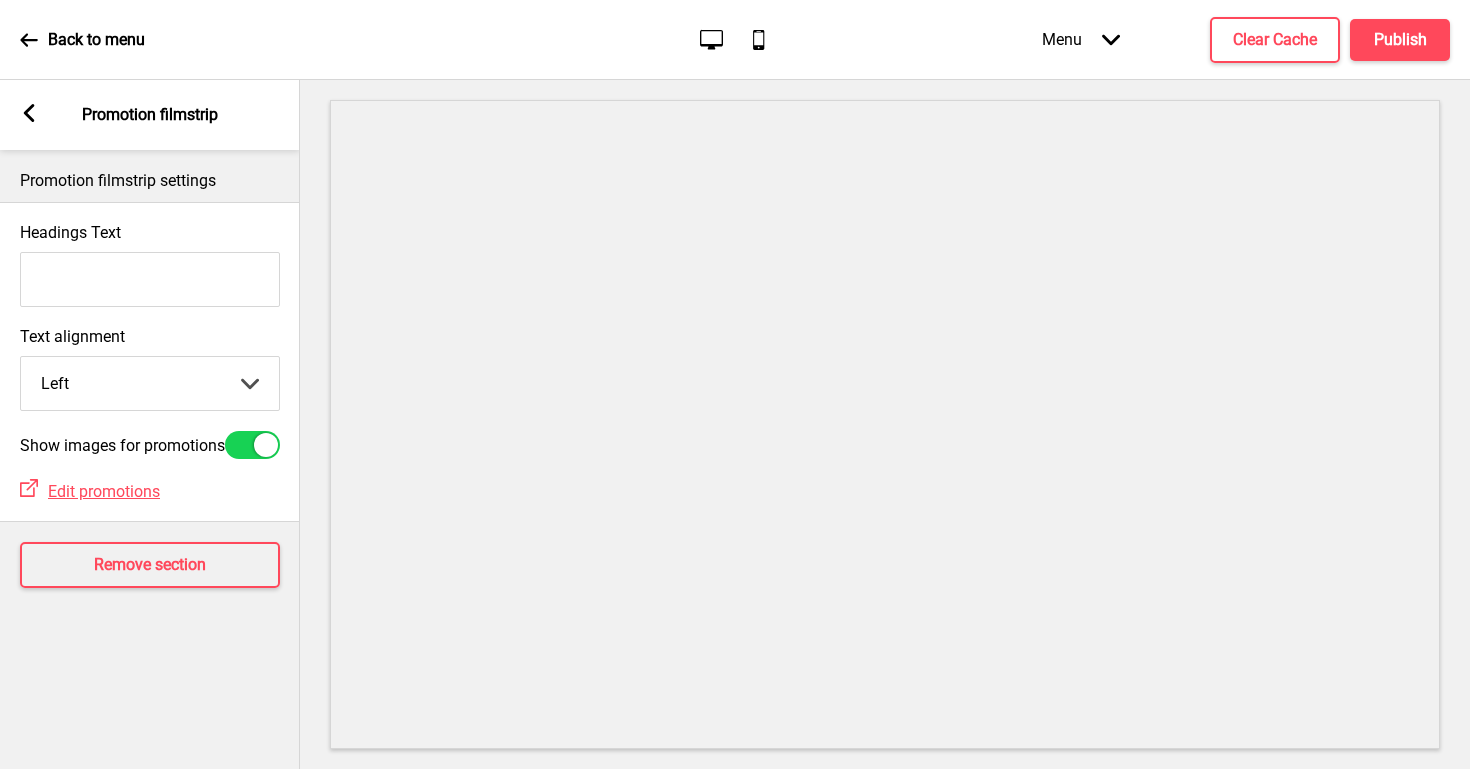 click at bounding box center [252, 445] 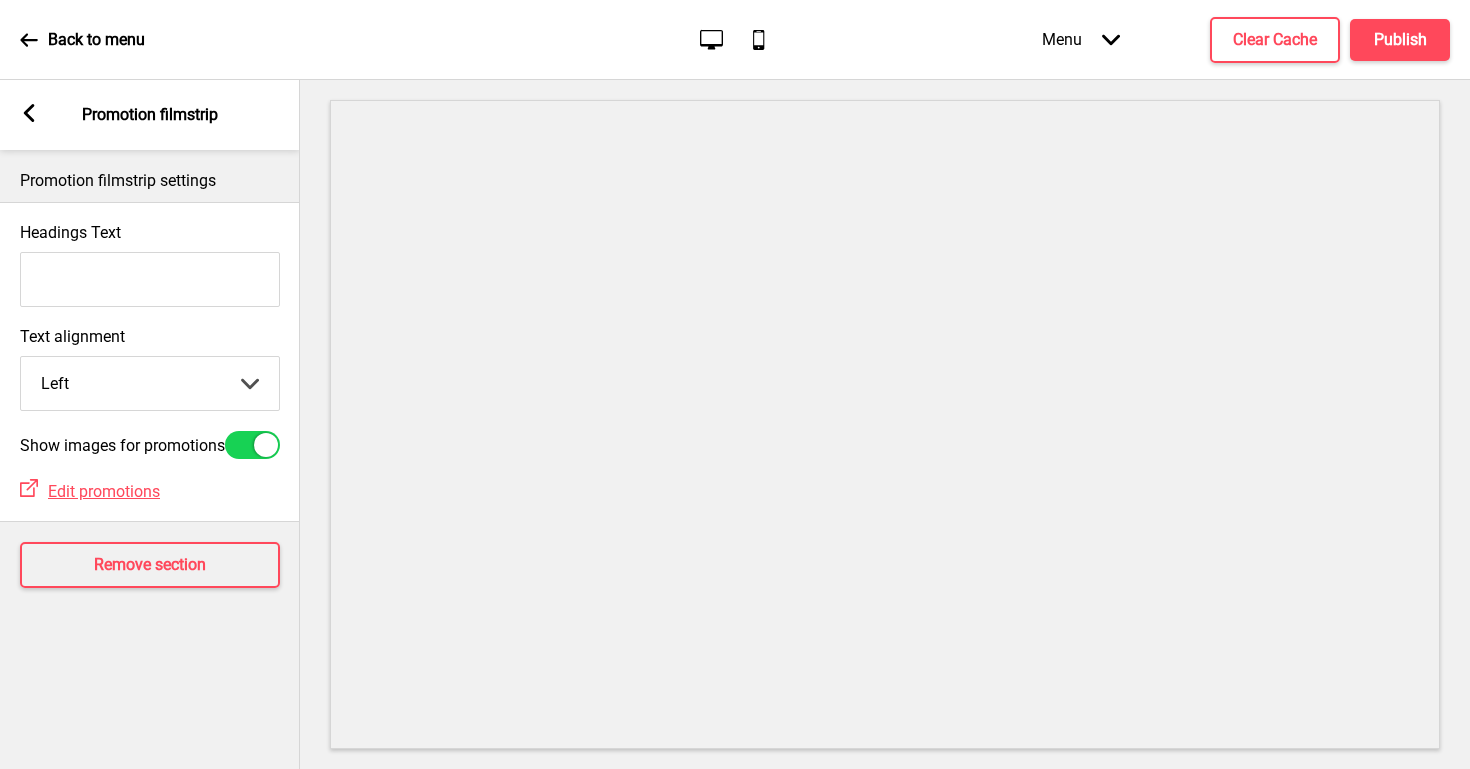 checkbox on "false" 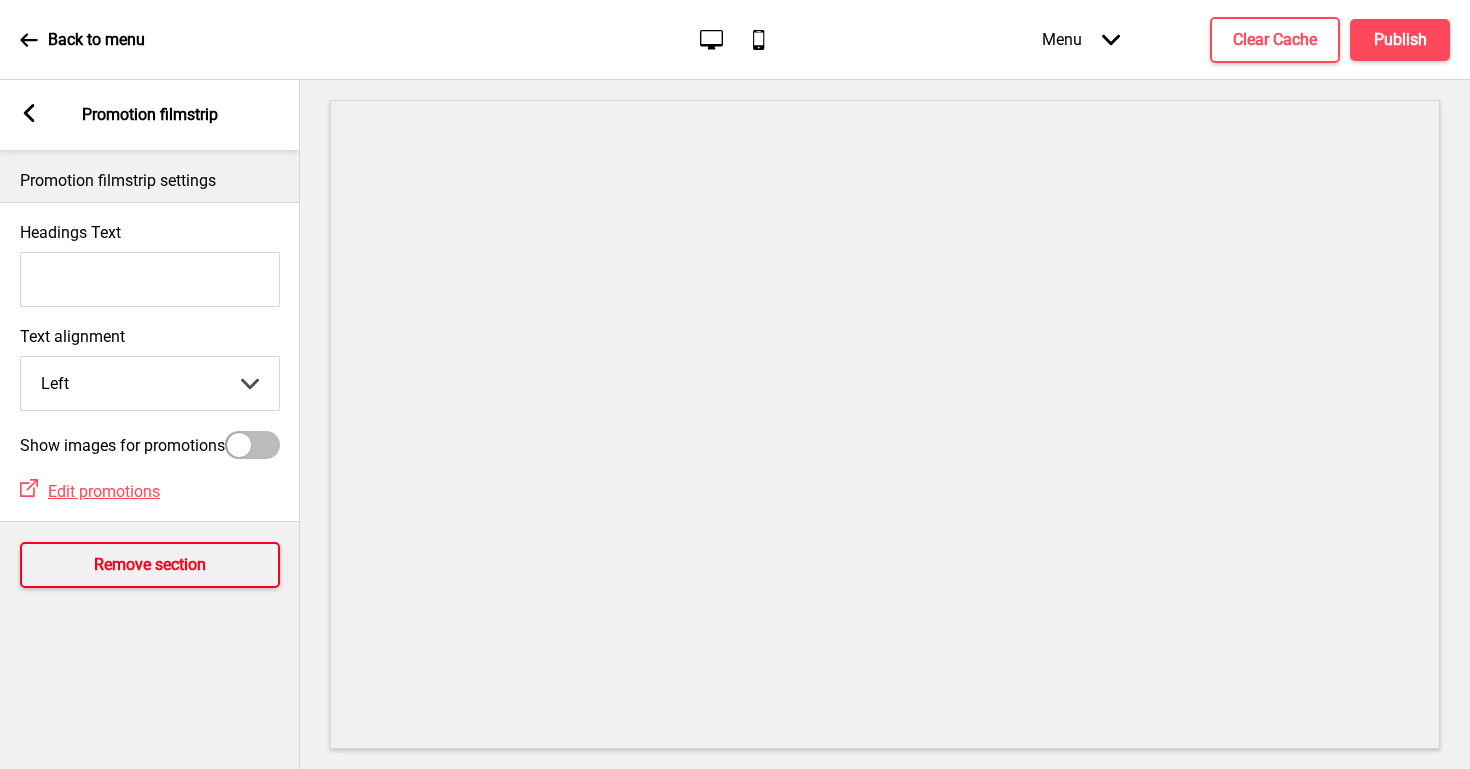 click on "Remove section" at bounding box center (150, 565) 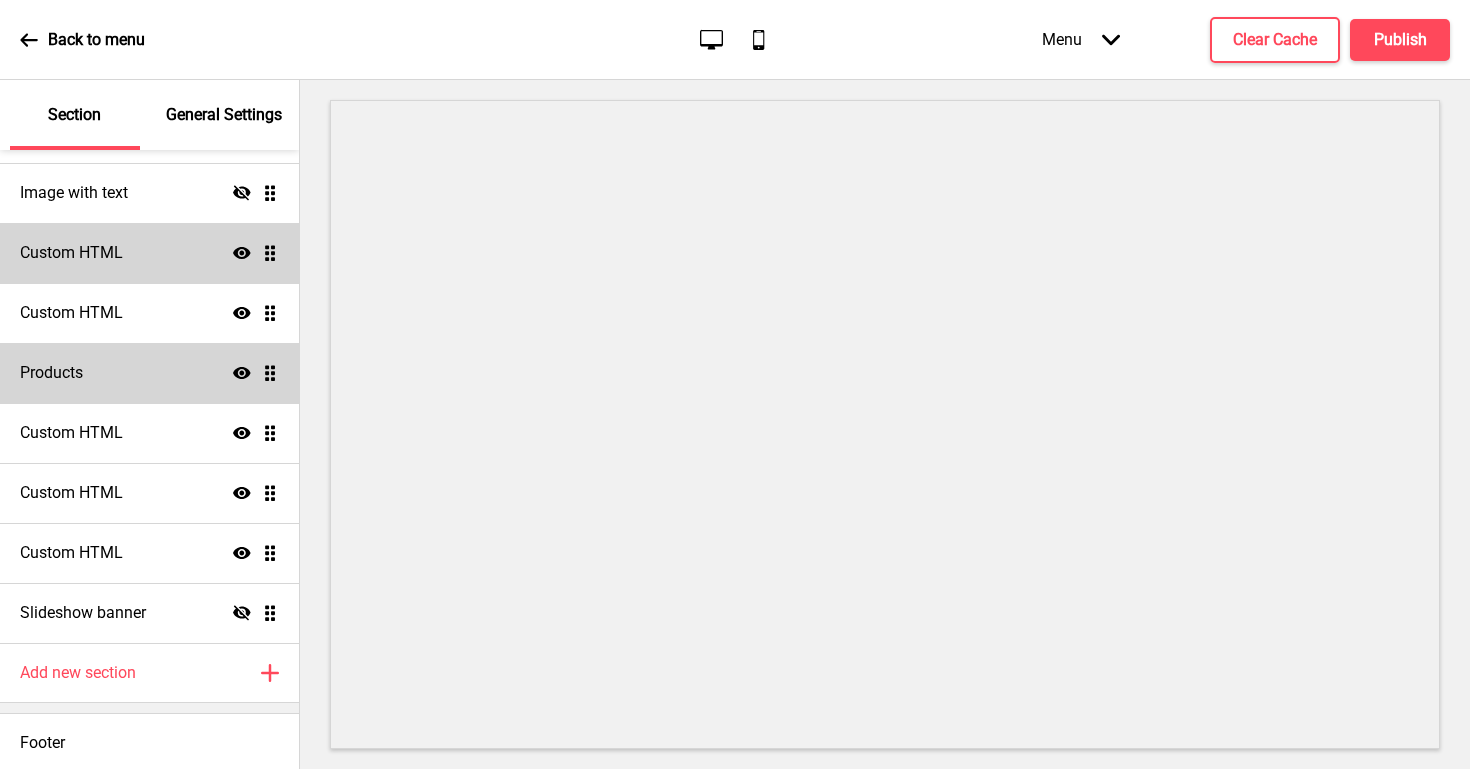 scroll, scrollTop: 451, scrollLeft: 0, axis: vertical 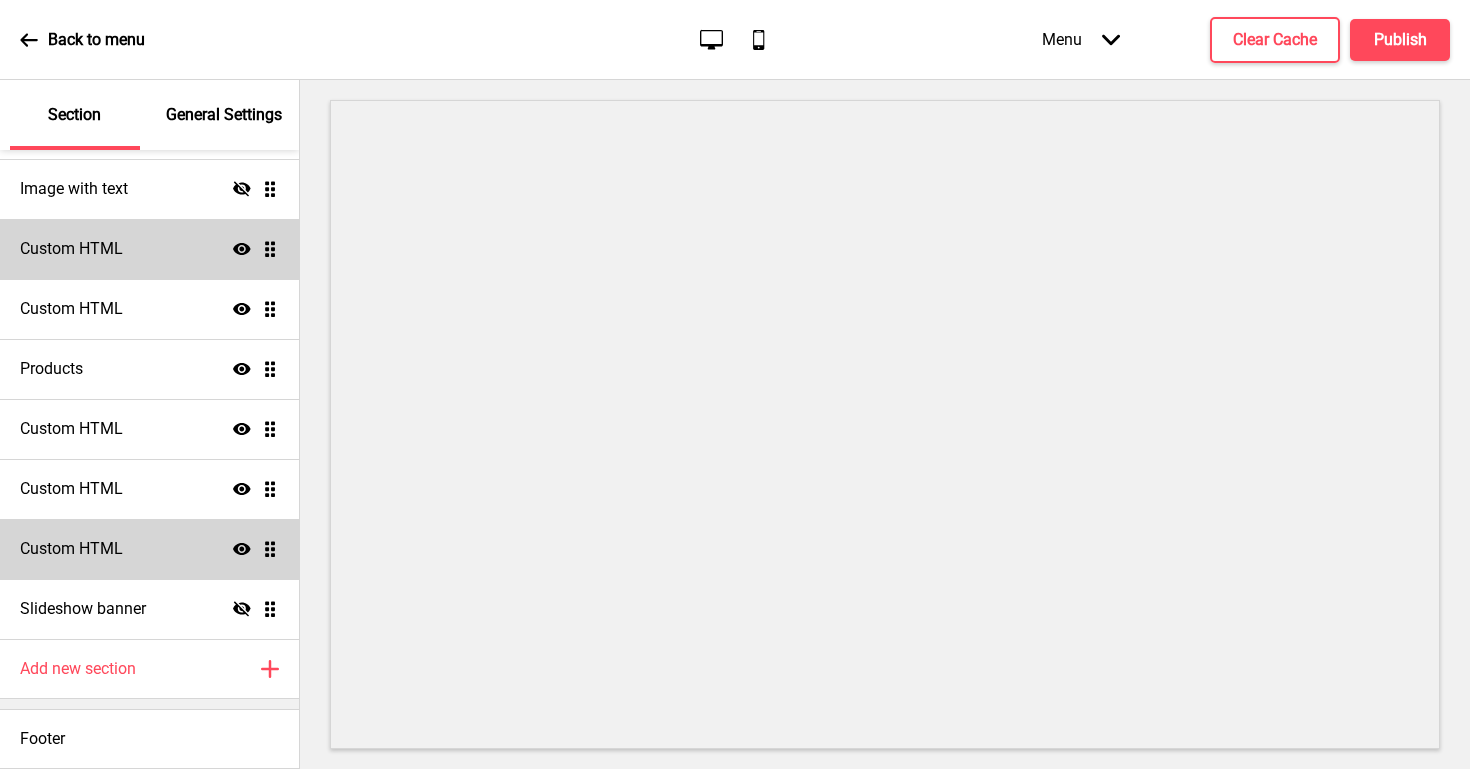 click on "Custom HTML Show Drag" at bounding box center (149, 549) 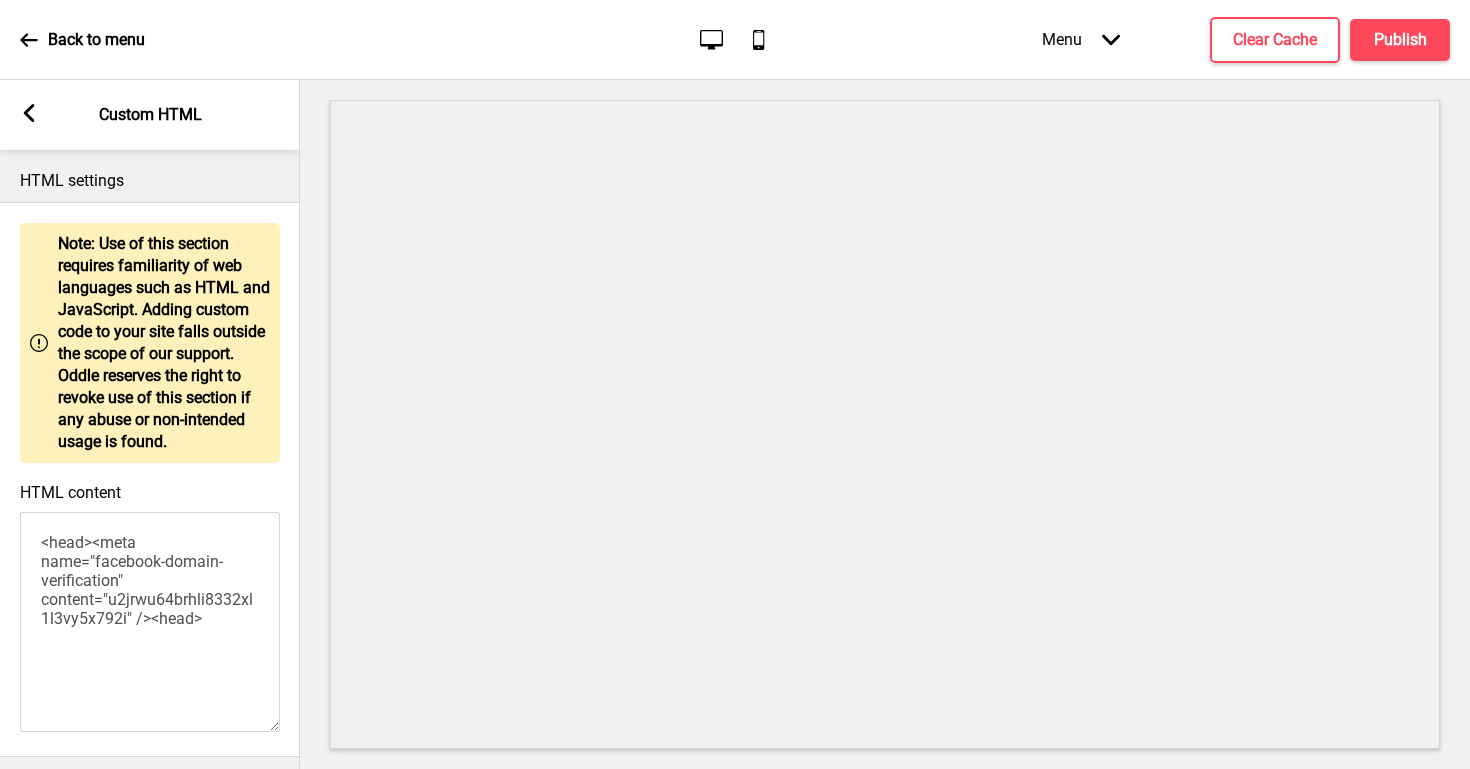 click 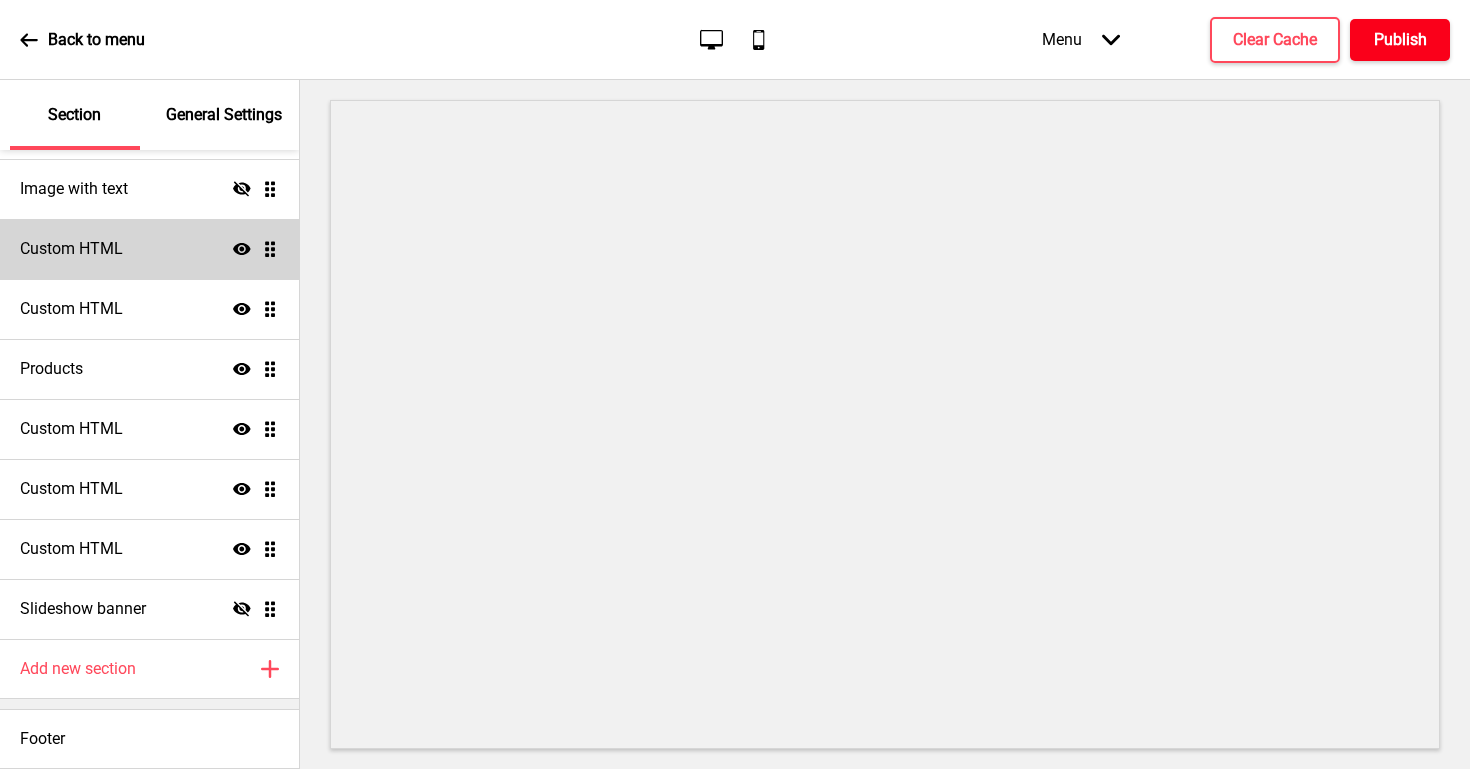 click on "Publish" at bounding box center [1400, 40] 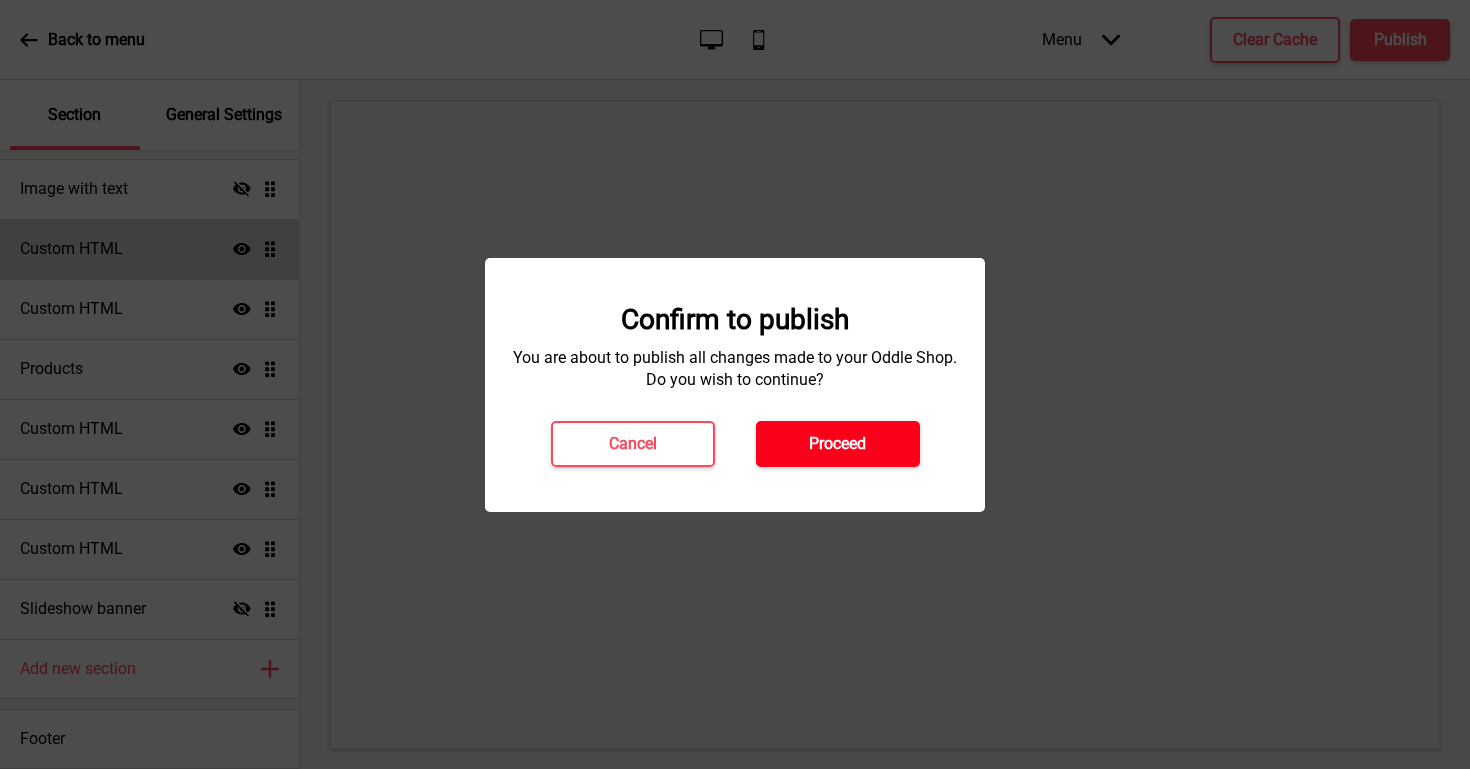 click on "Proceed" at bounding box center [838, 444] 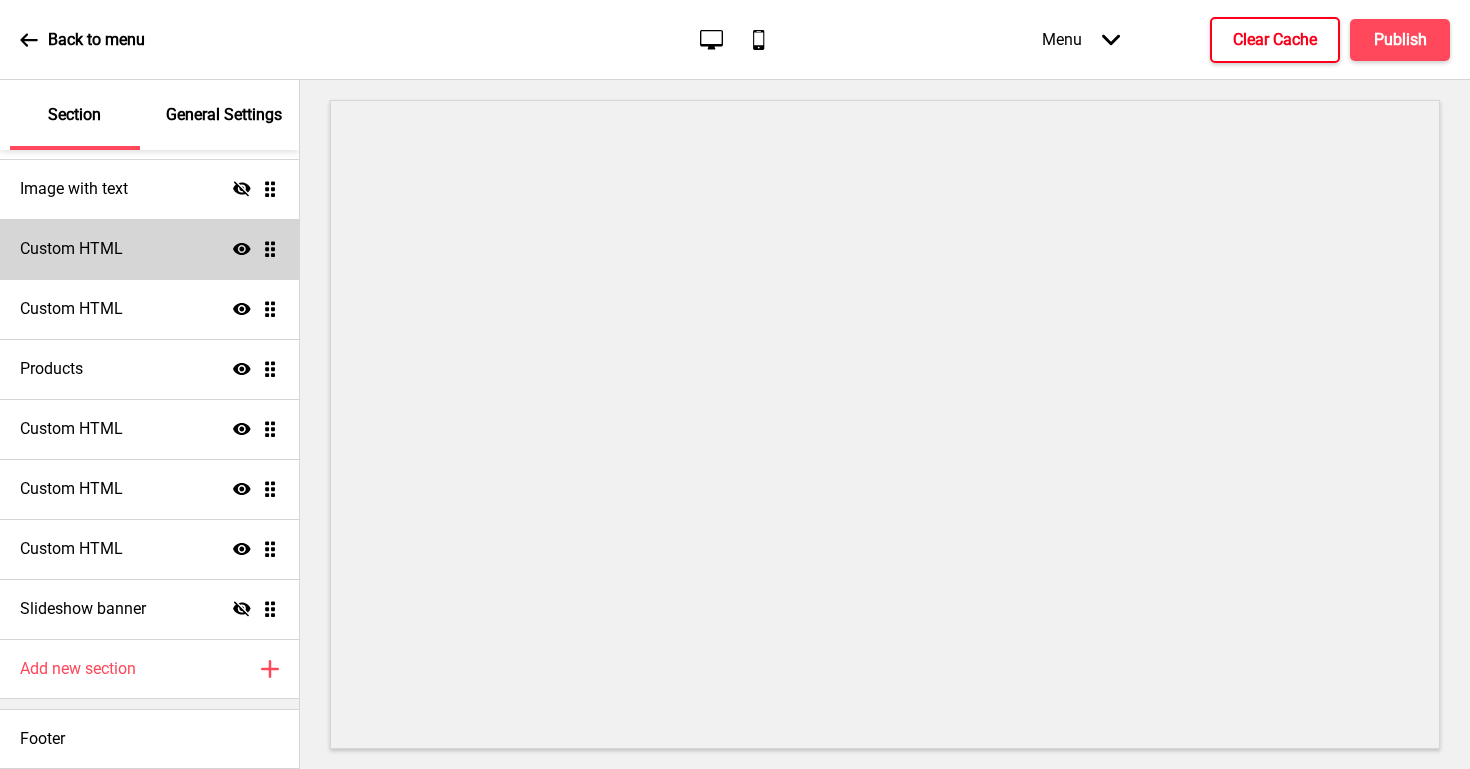 click on "Clear Cache" at bounding box center (1275, 40) 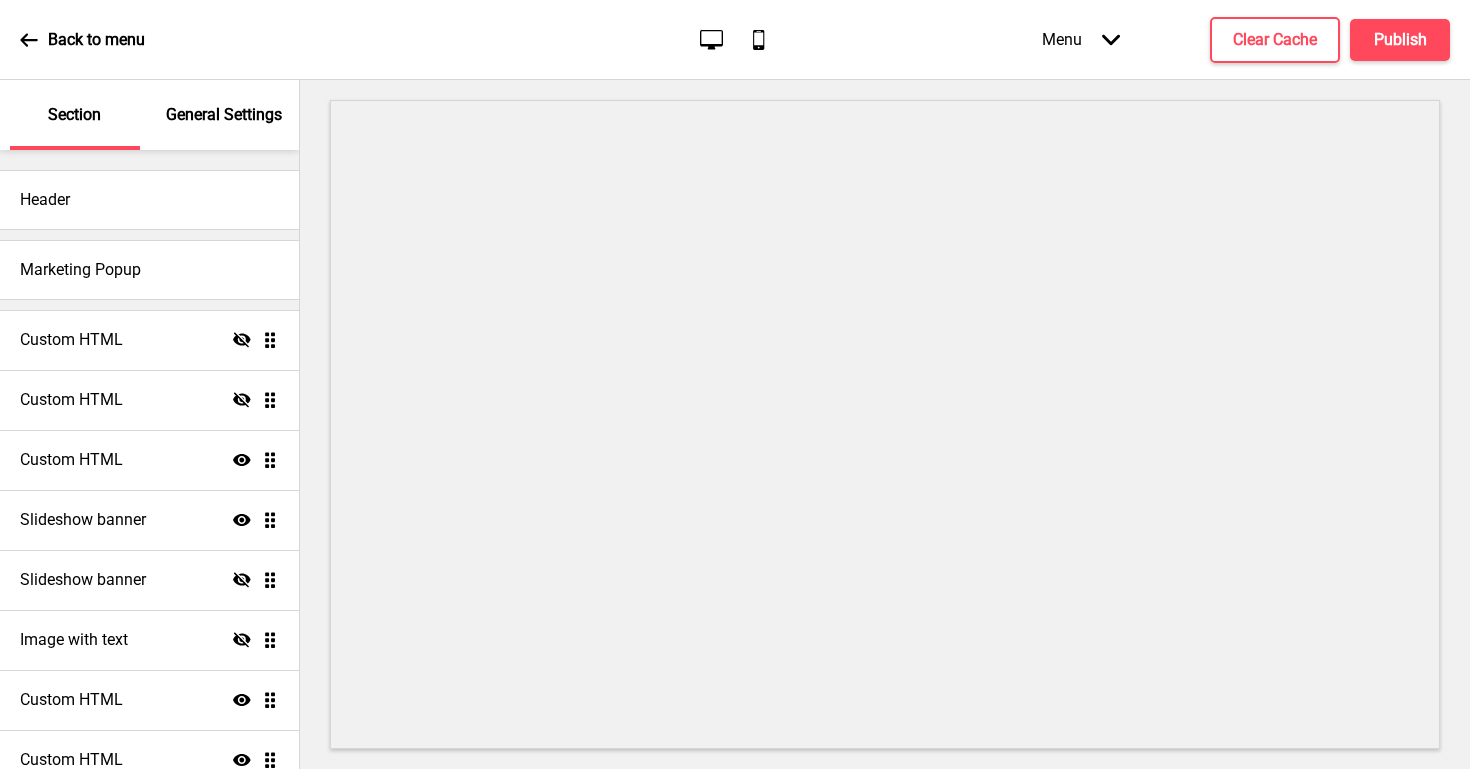 scroll, scrollTop: 0, scrollLeft: 0, axis: both 